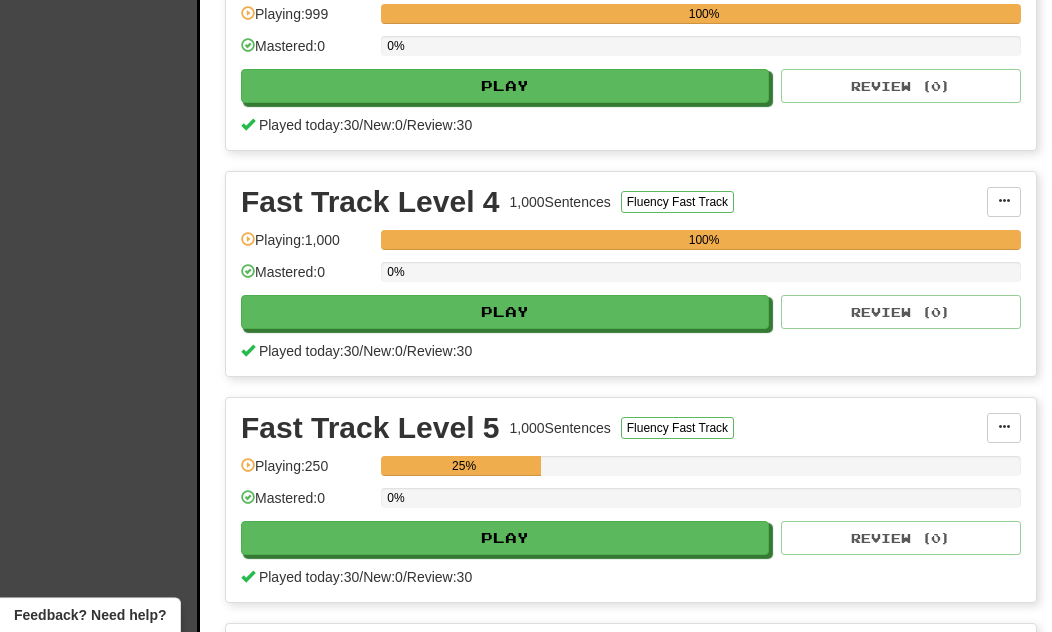 scroll, scrollTop: 811, scrollLeft: 0, axis: vertical 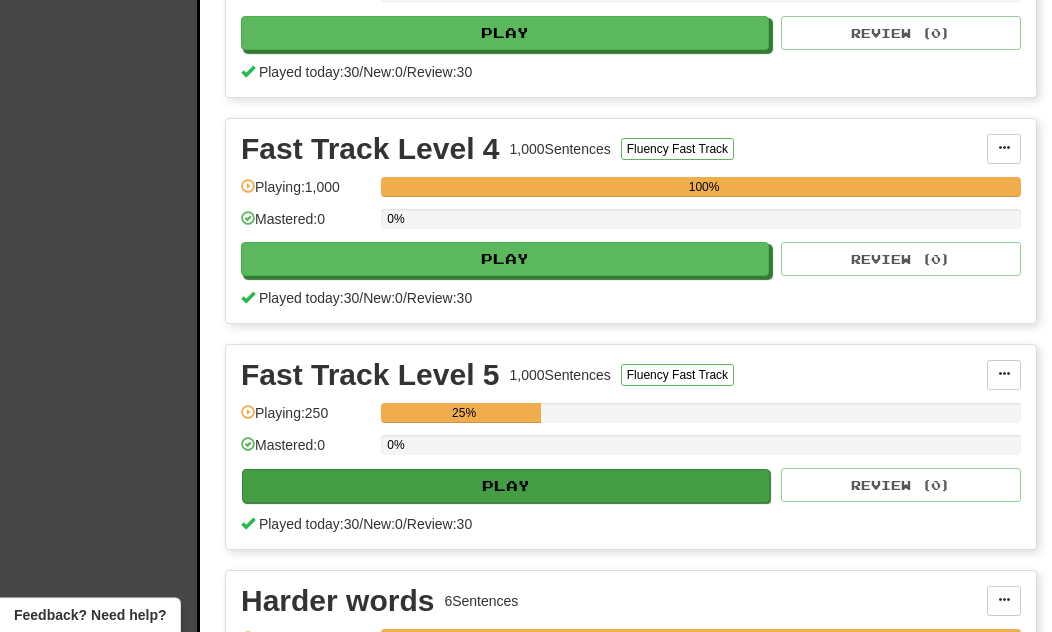 click on "Play" at bounding box center (506, 486) 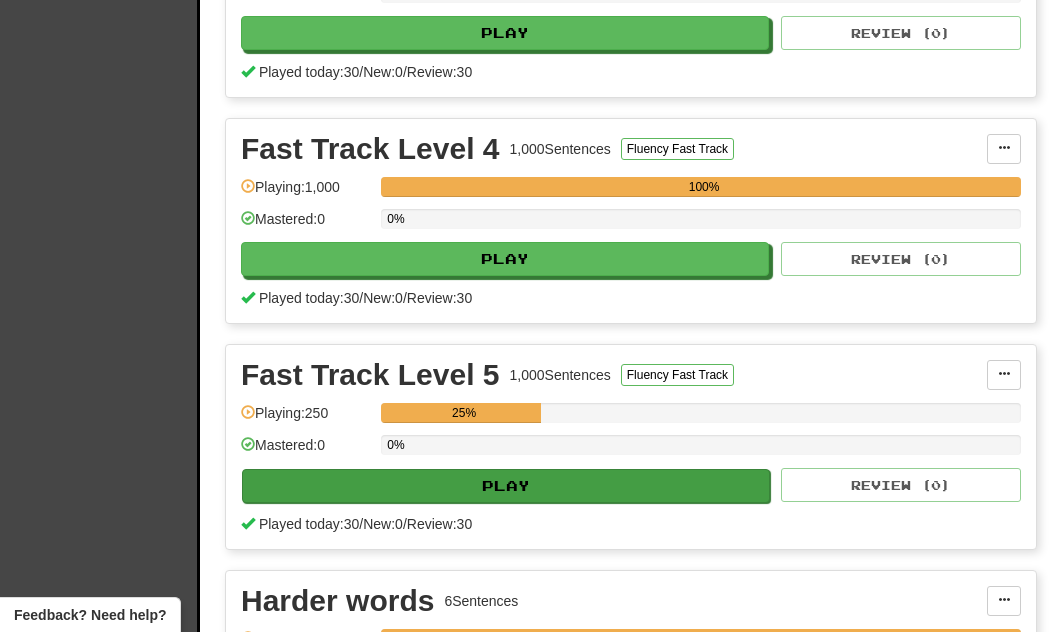 select on "**" 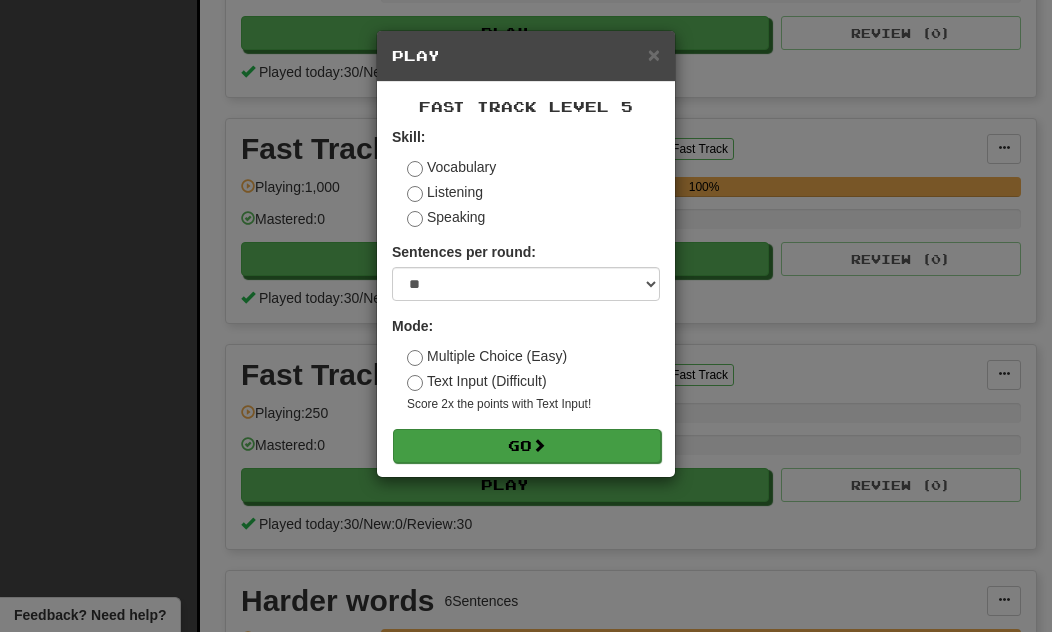 click on "Go" at bounding box center (527, 446) 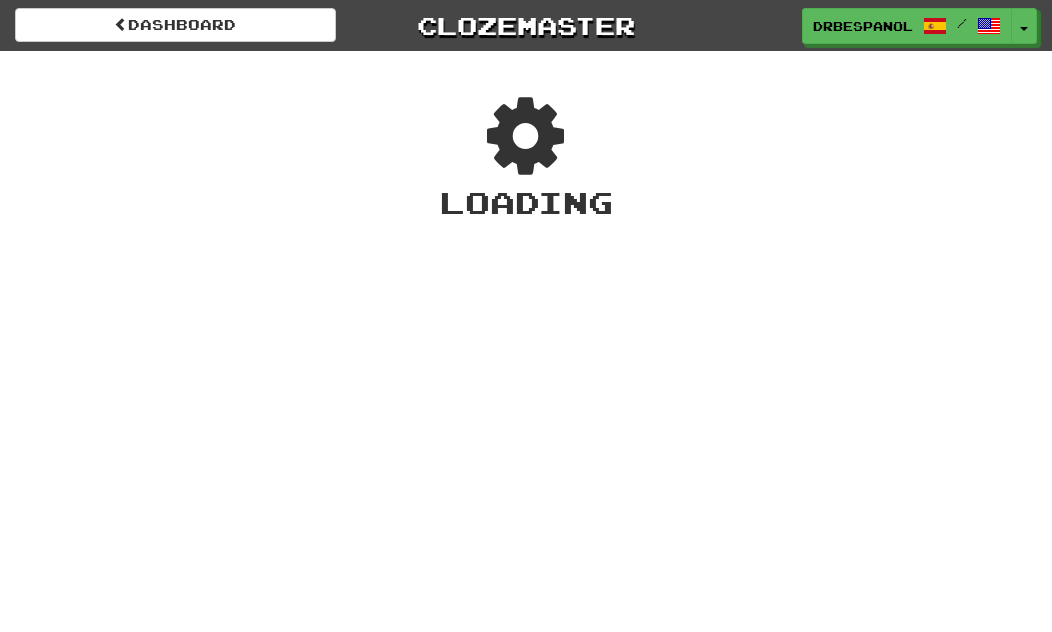 scroll, scrollTop: 0, scrollLeft: 0, axis: both 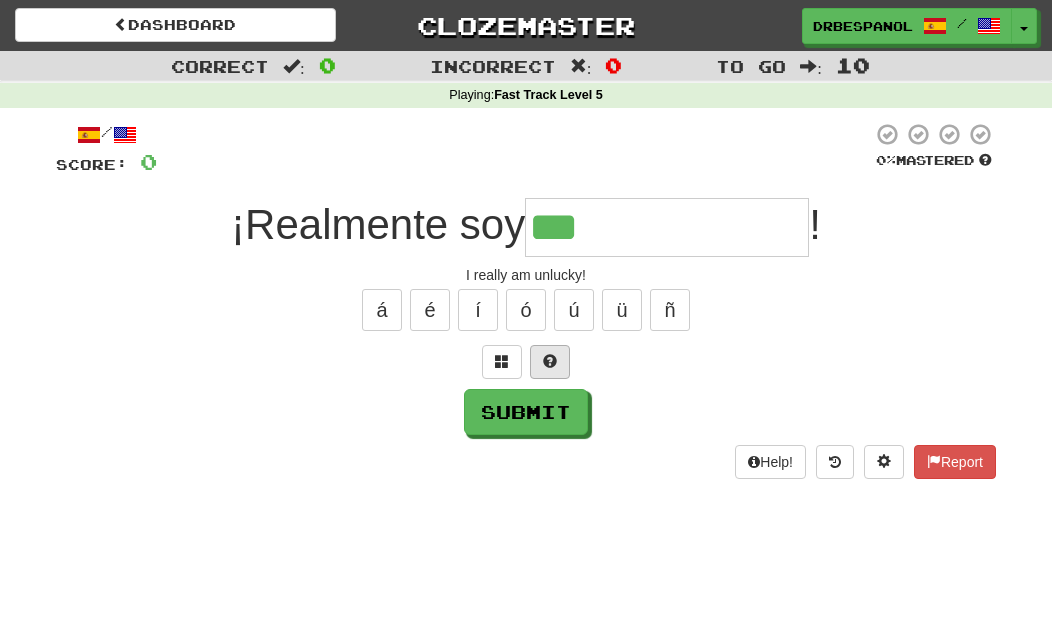 click at bounding box center [550, 362] 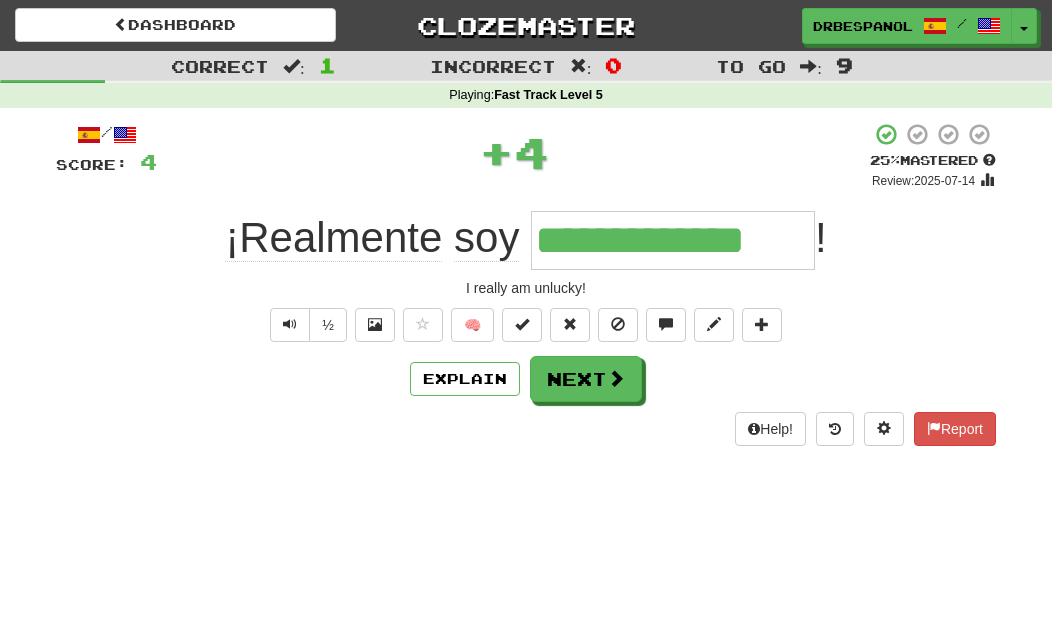 type on "**********" 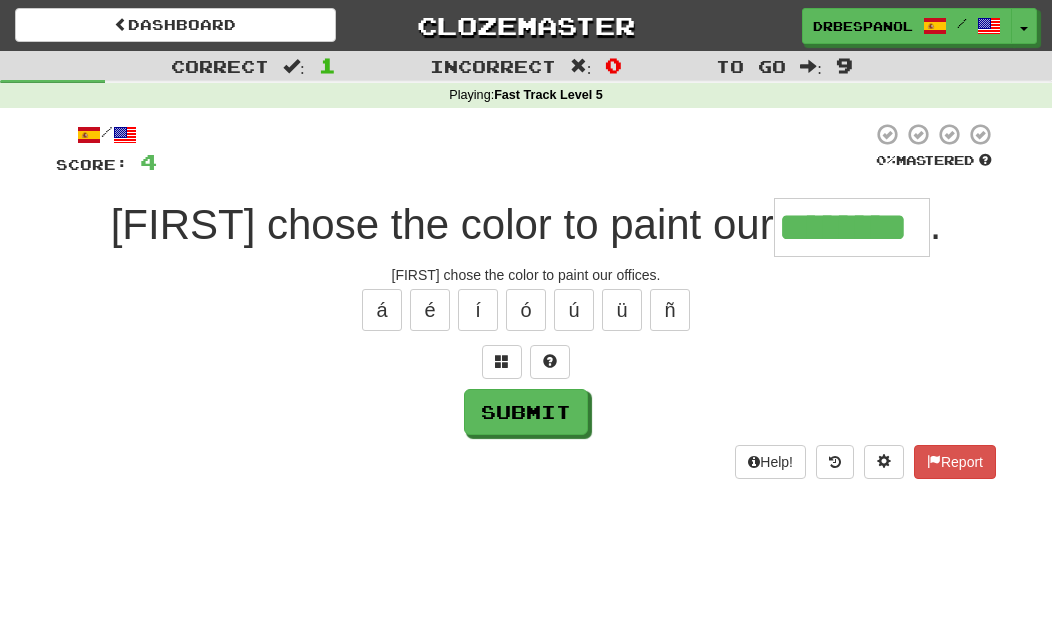 type on "********" 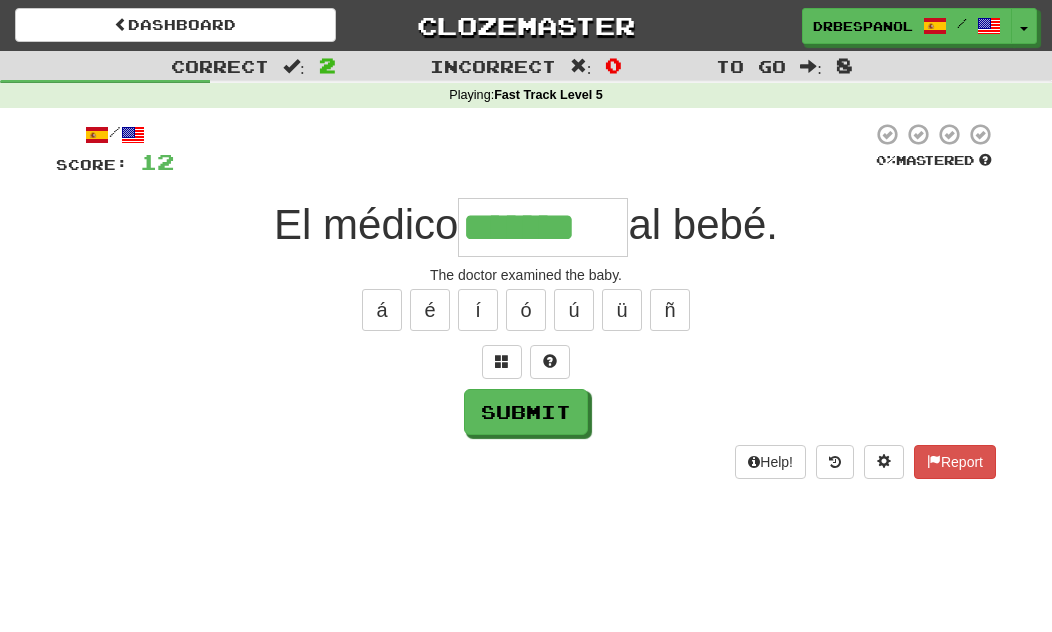 type on "*******" 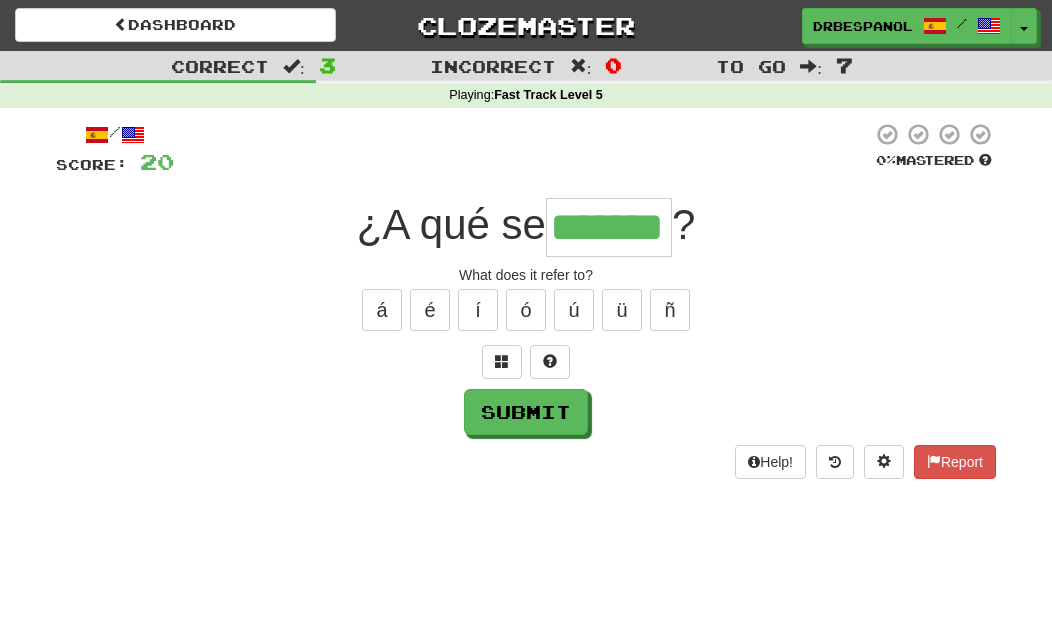 type on "*******" 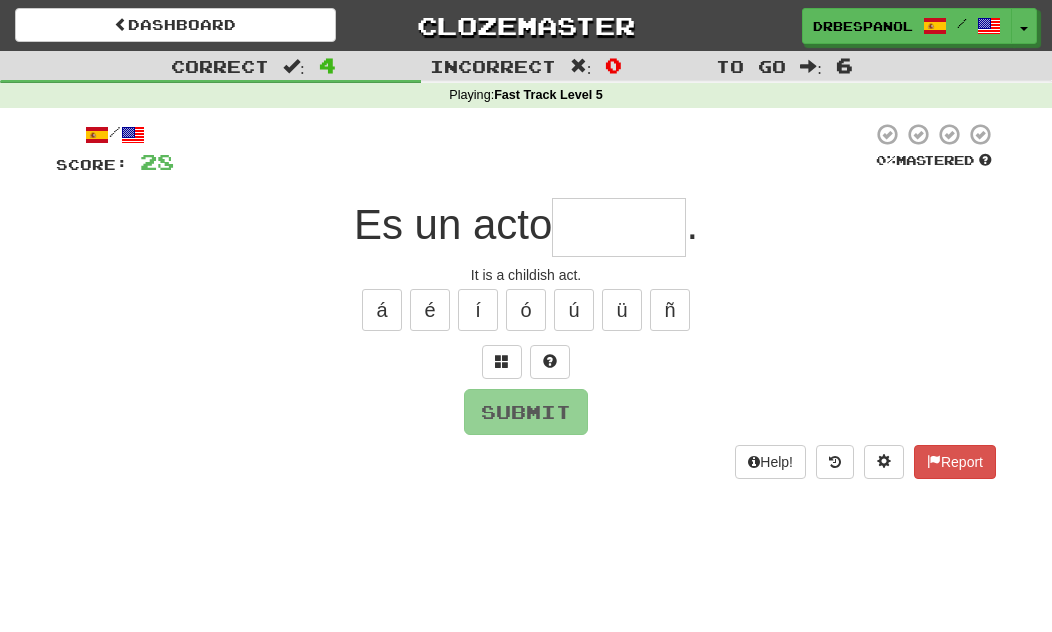 type on "*" 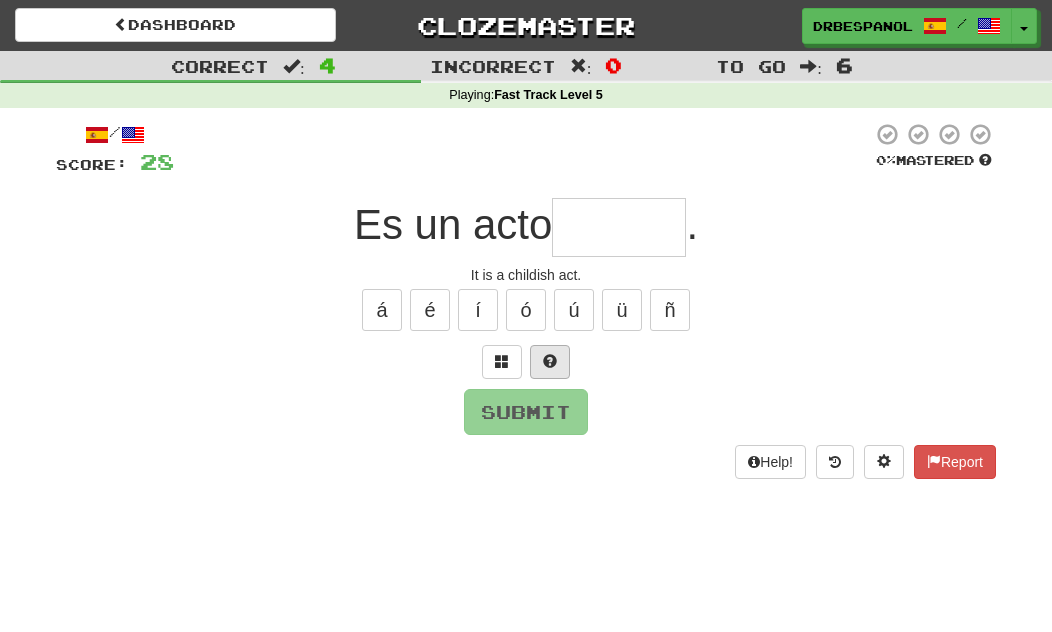 click at bounding box center (550, 362) 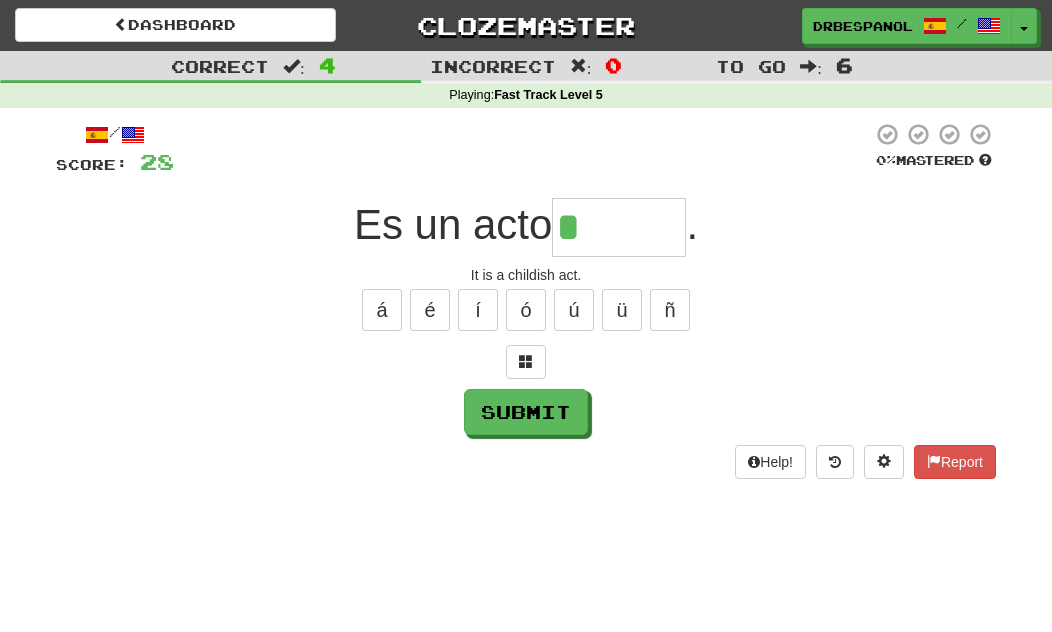 type on "********" 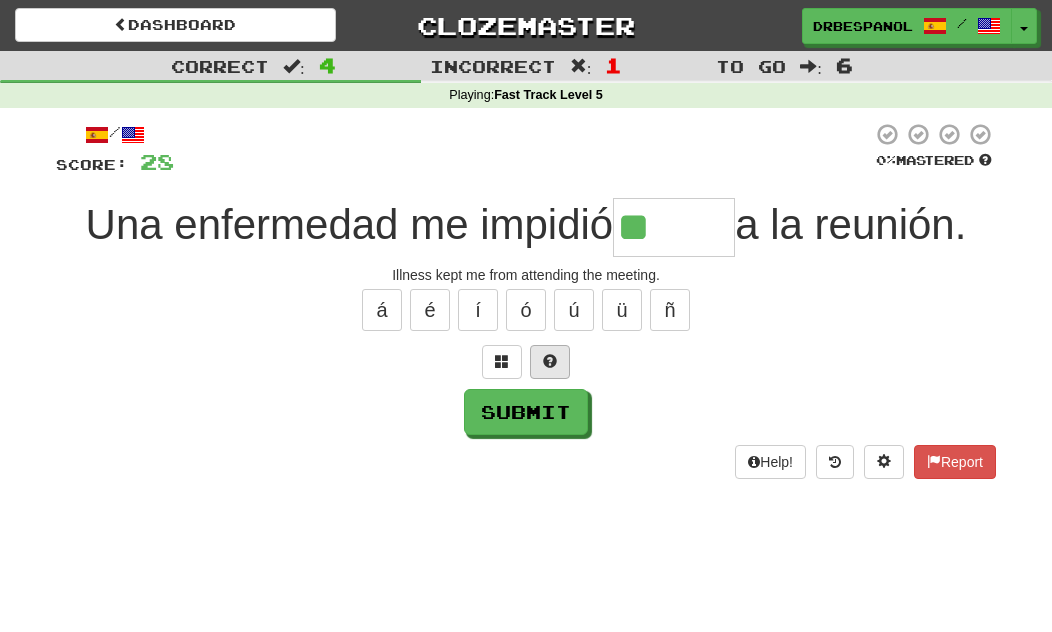 click at bounding box center [550, 362] 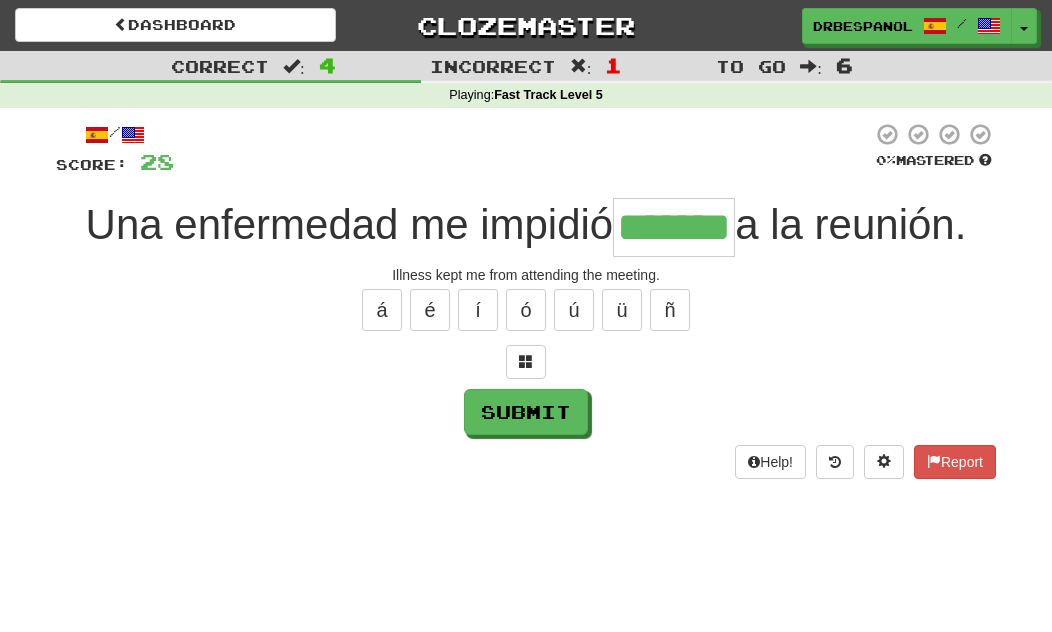 type on "*******" 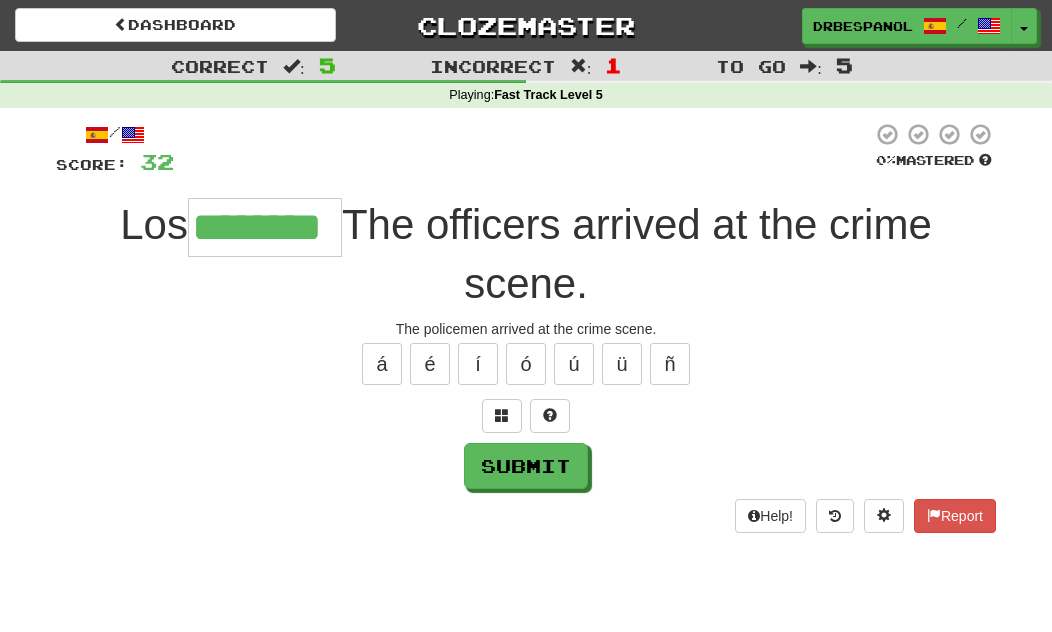 type on "********" 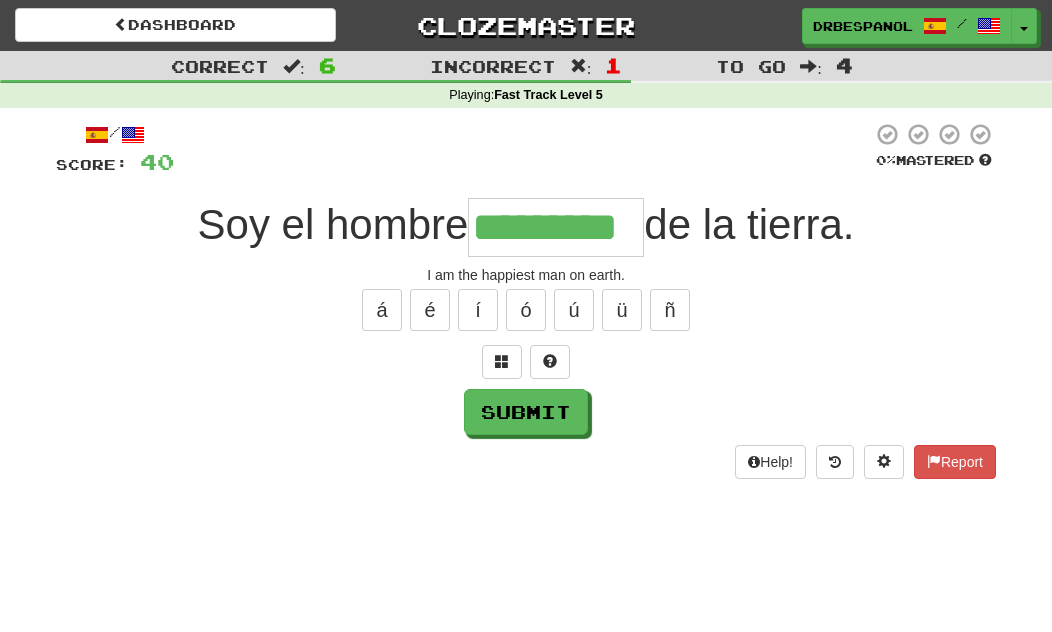 type on "*********" 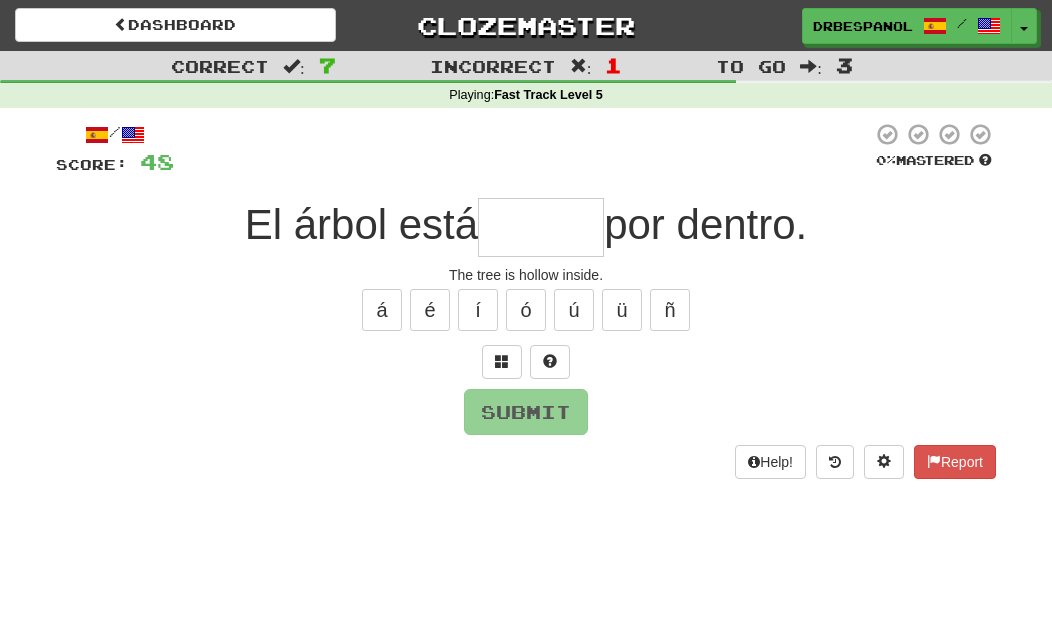 type on "*****" 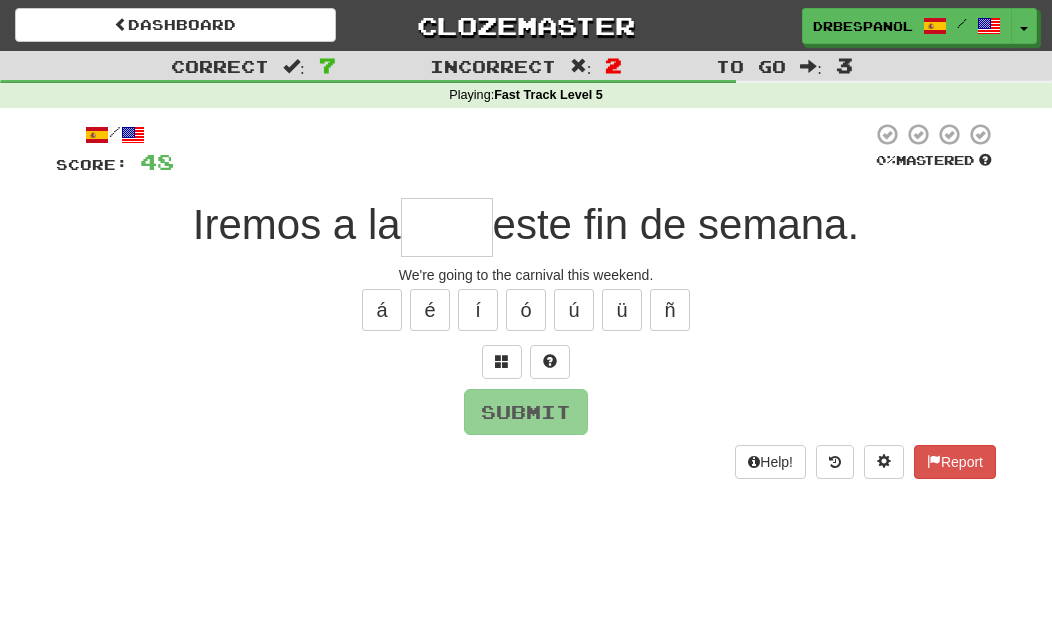 type on "*" 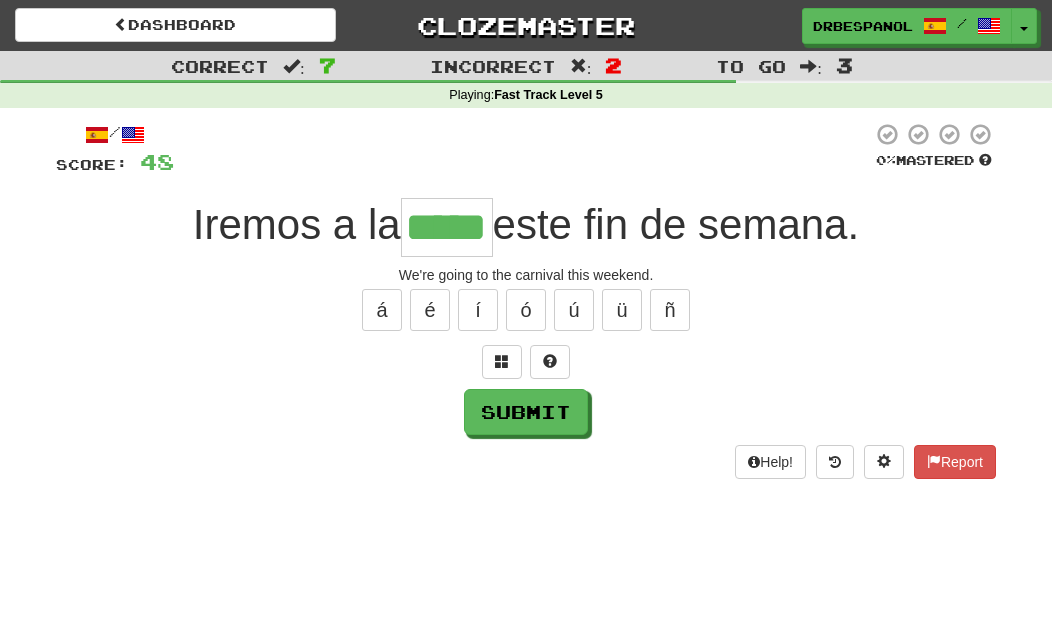 type on "*****" 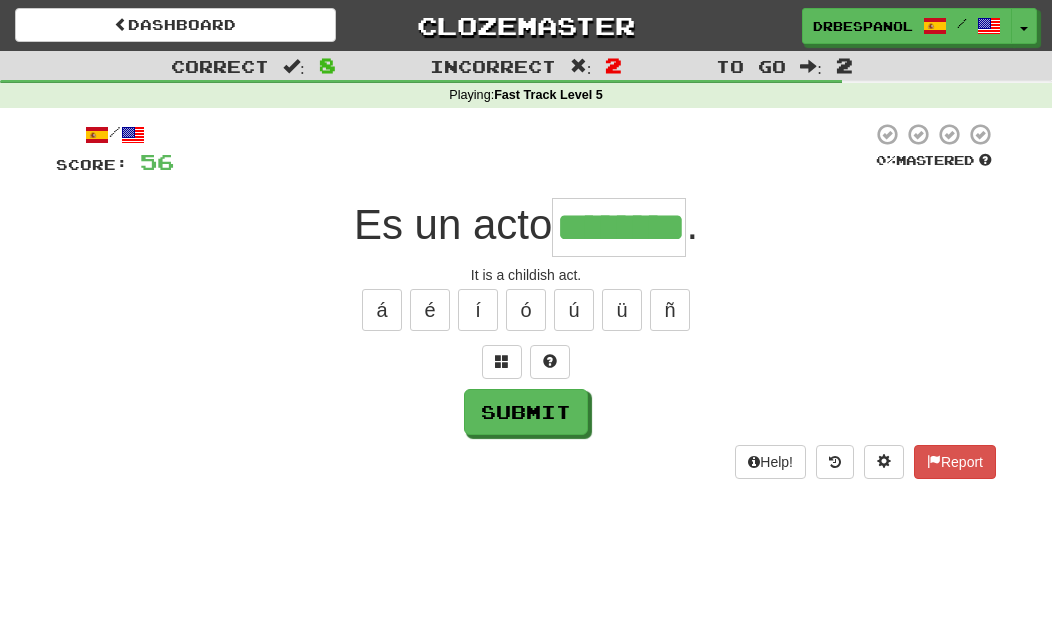type on "********" 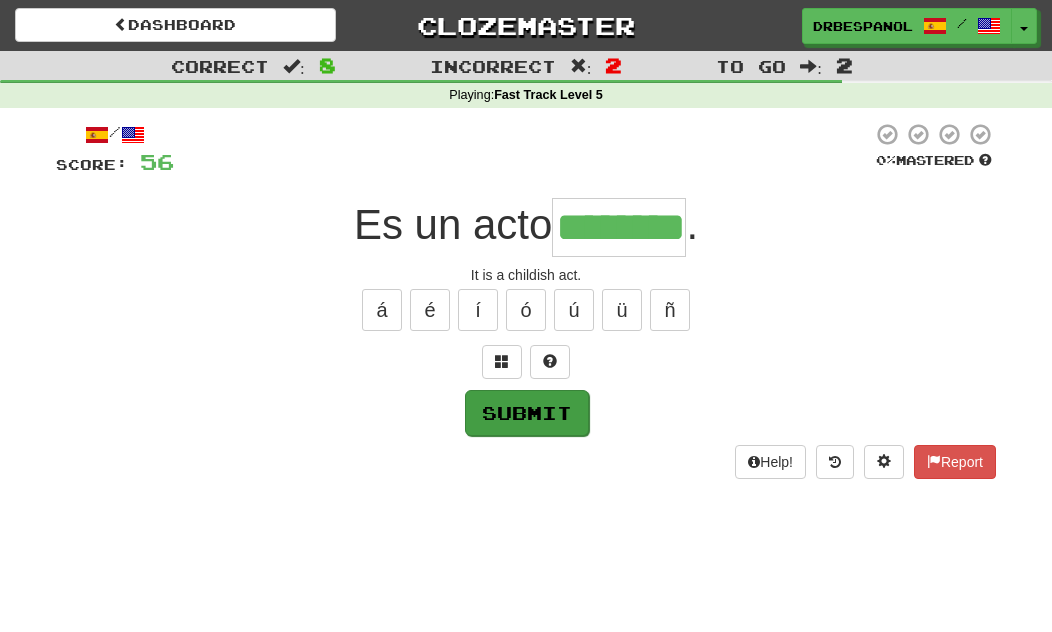 click on "Submit" at bounding box center (527, 413) 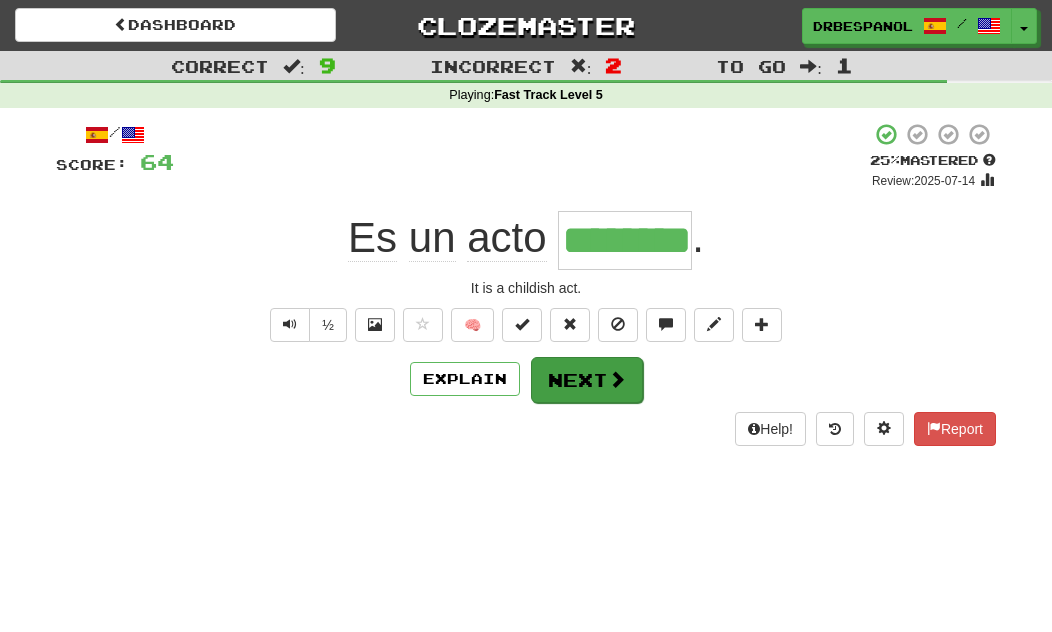 click at bounding box center [617, 379] 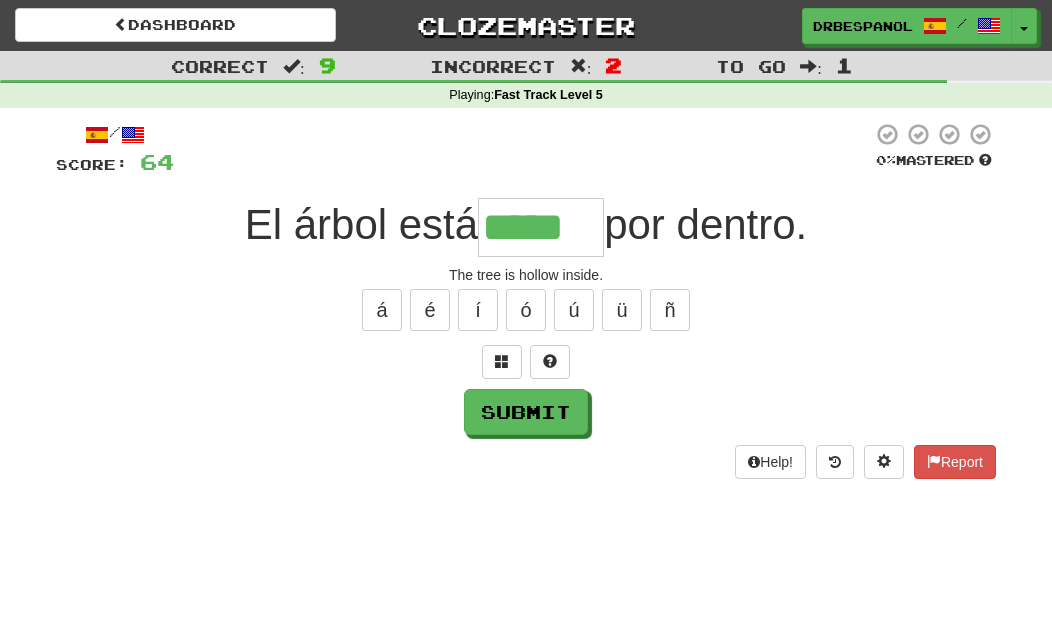type on "*****" 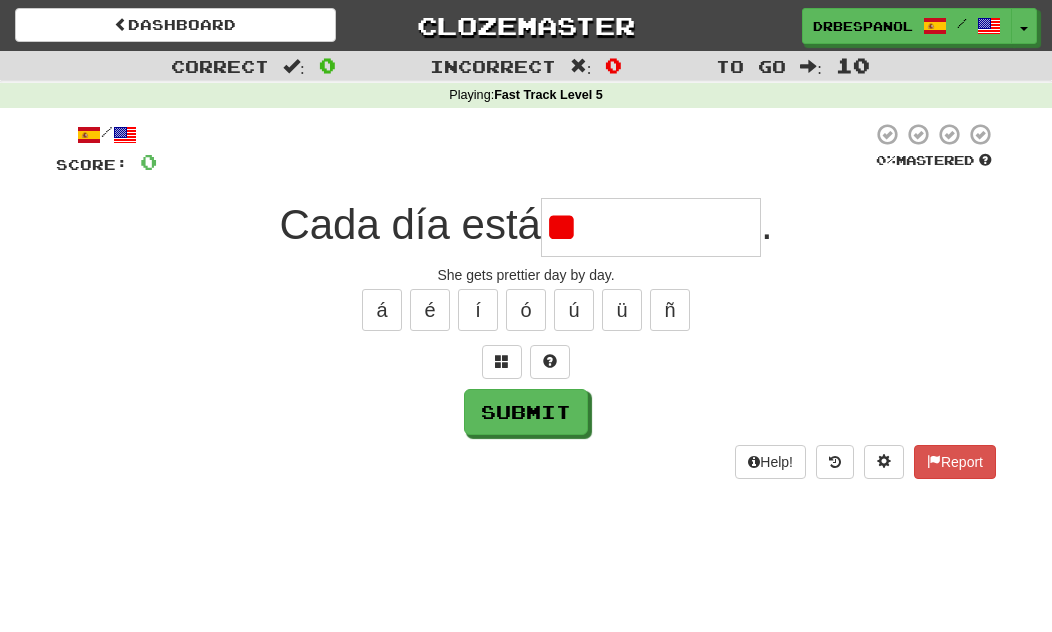 type on "*" 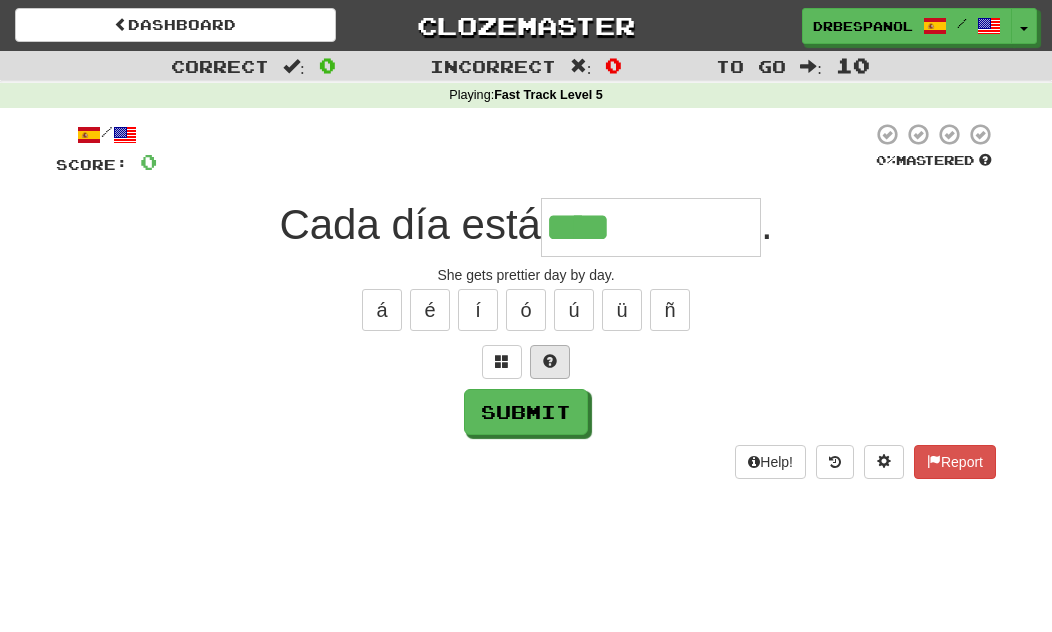 click at bounding box center (550, 361) 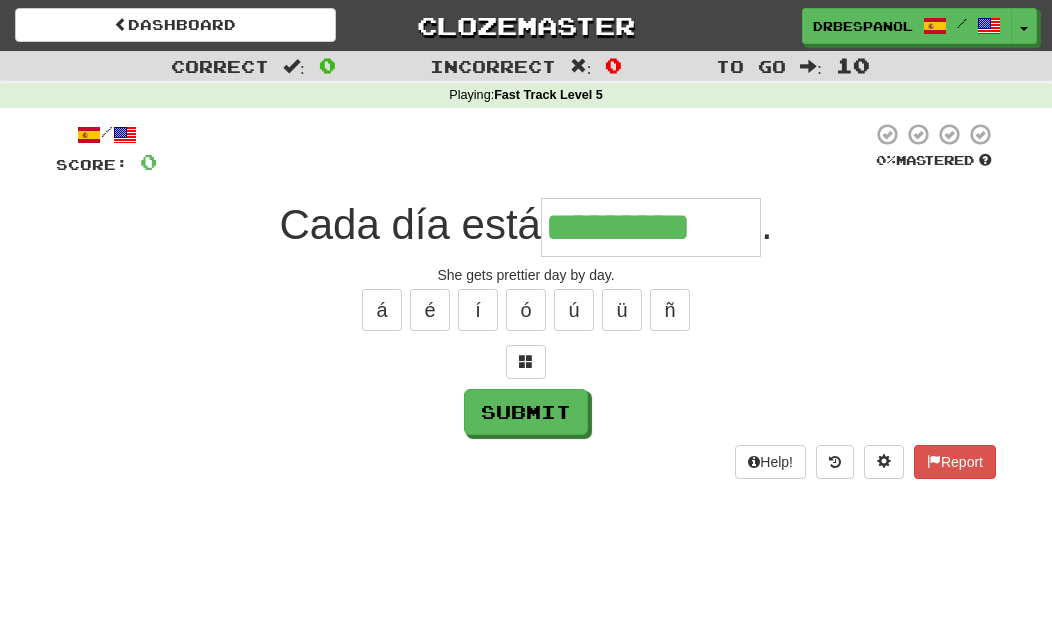 type on "*********" 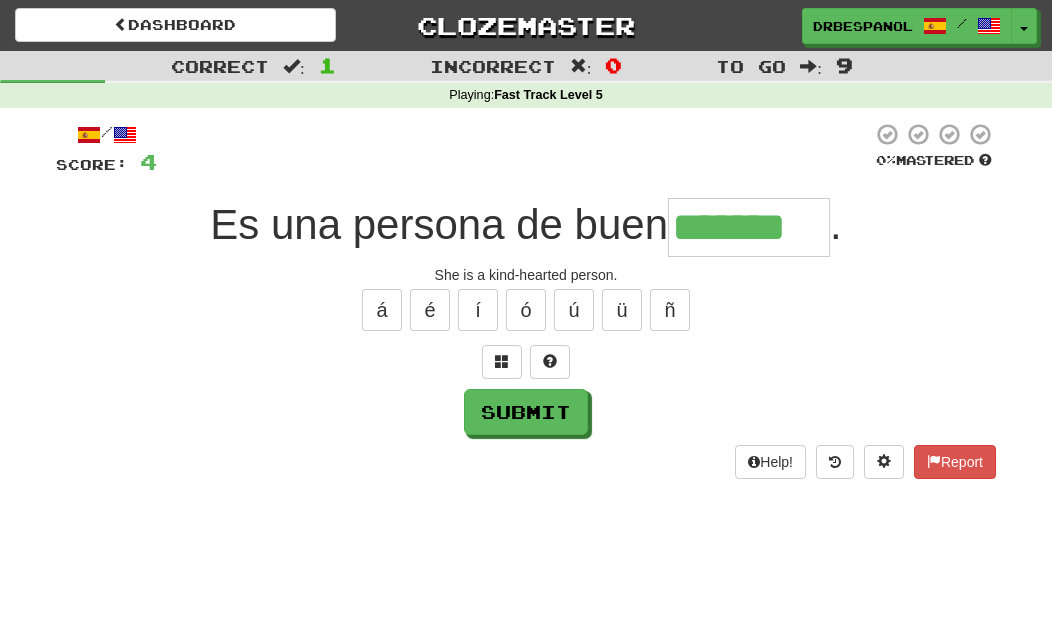 type on "*******" 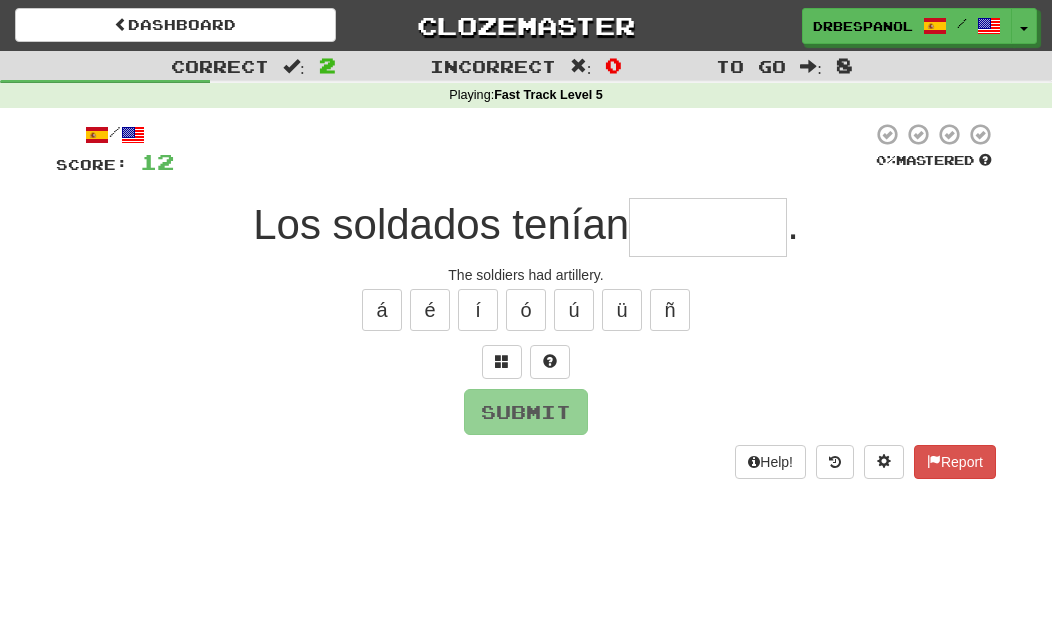 type on "**********" 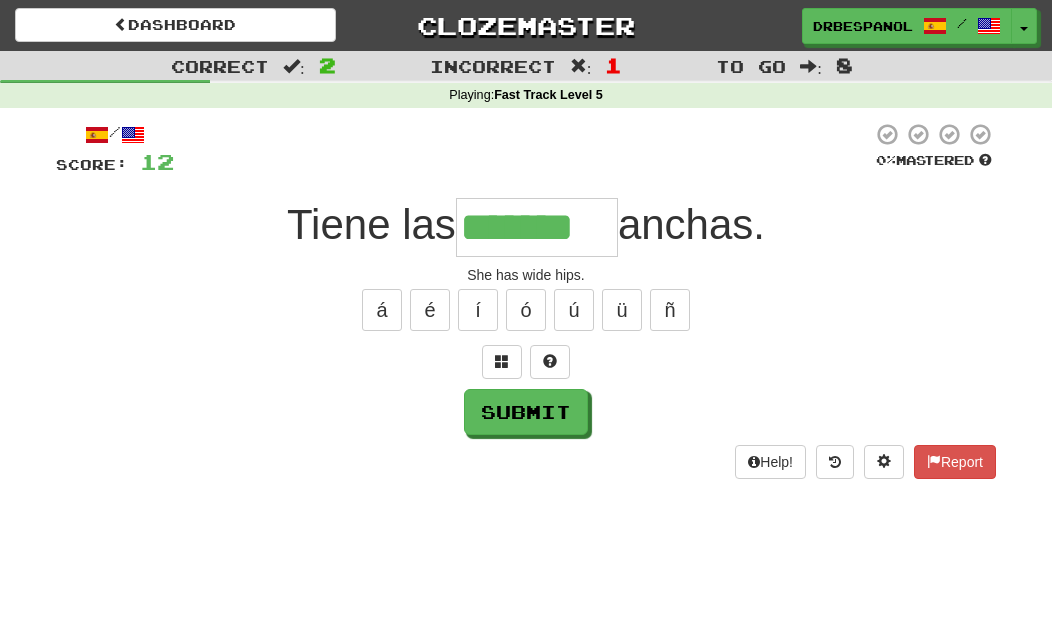 type on "*******" 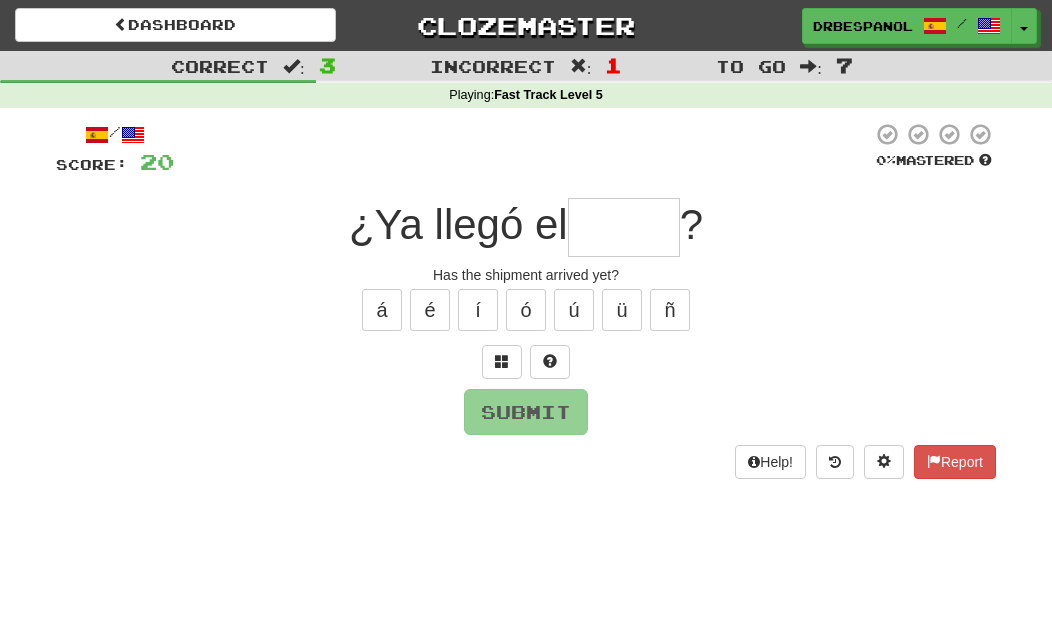 type on "*****" 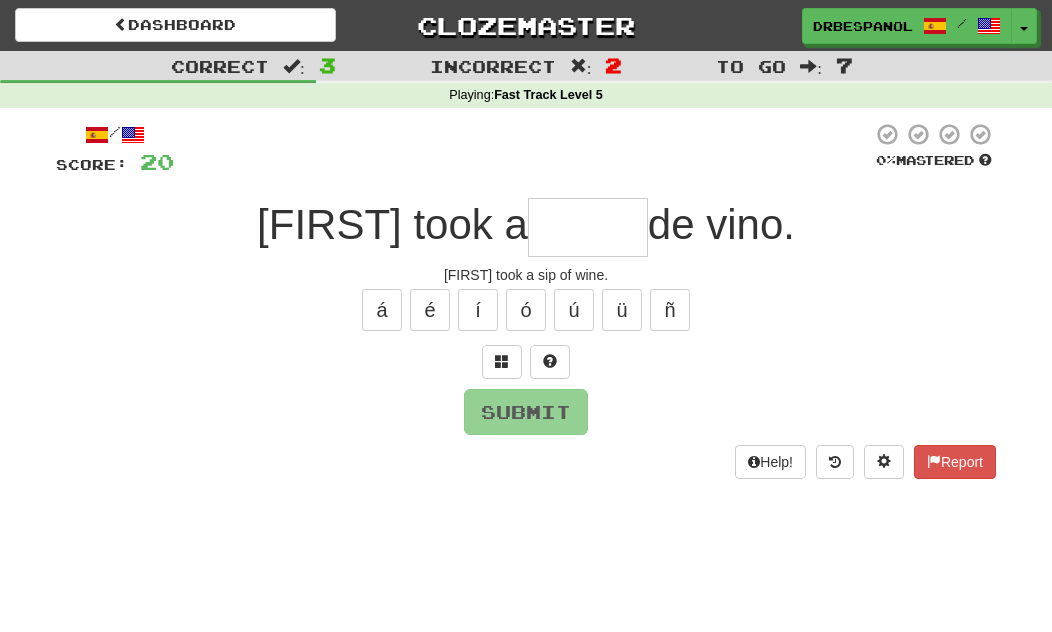 type on "*****" 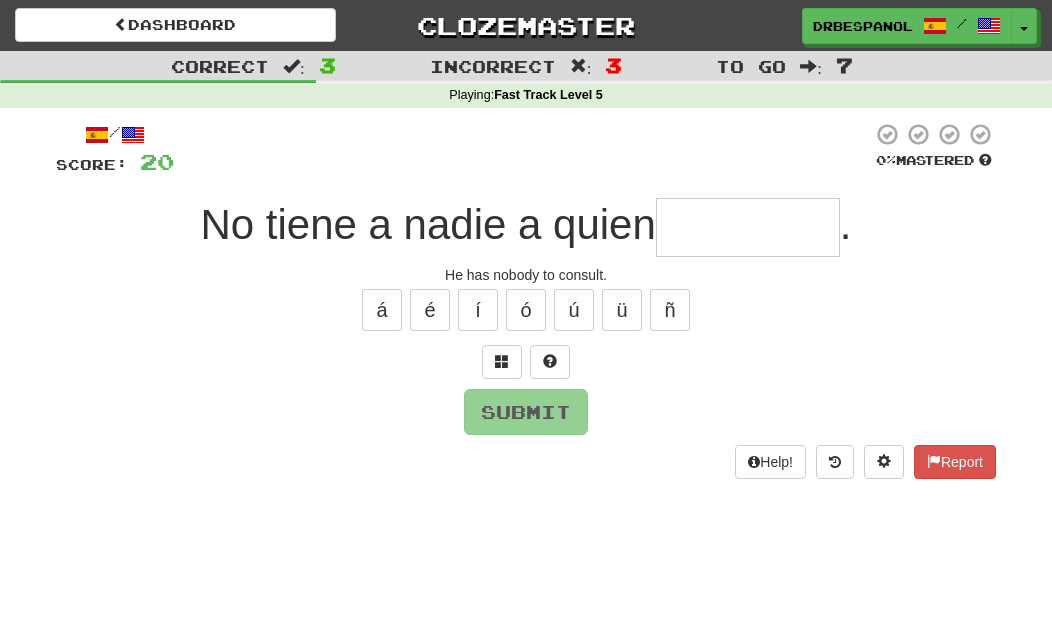 type on "*" 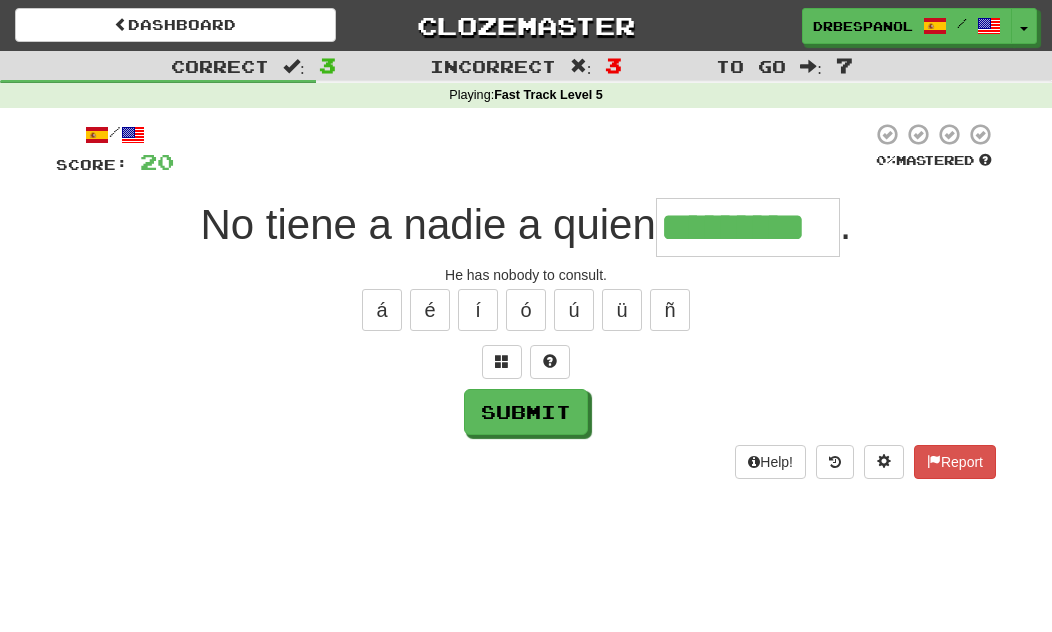 type on "*********" 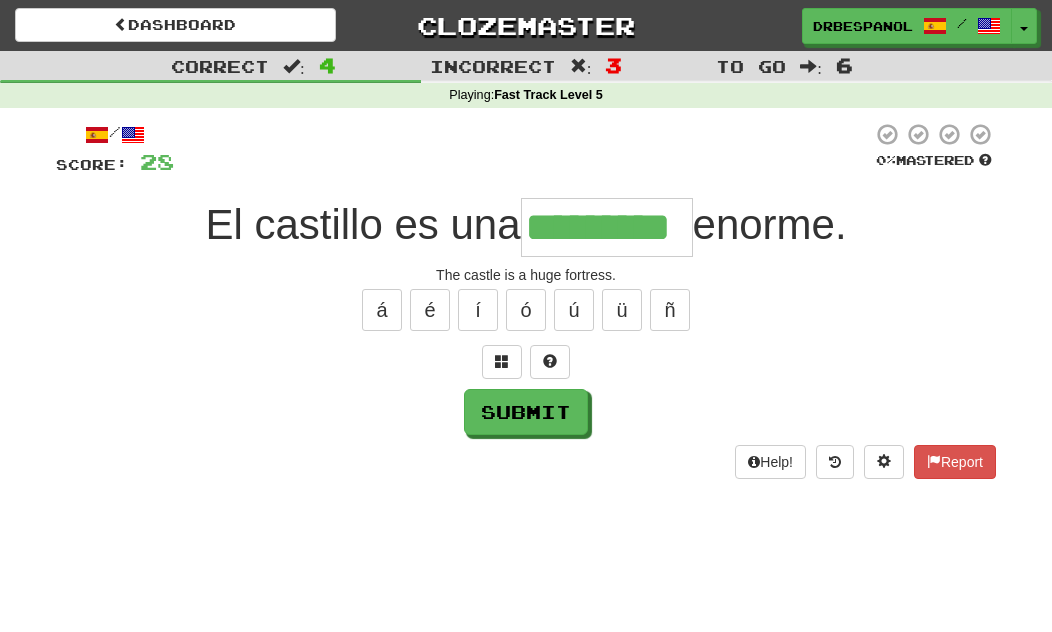 type on "*********" 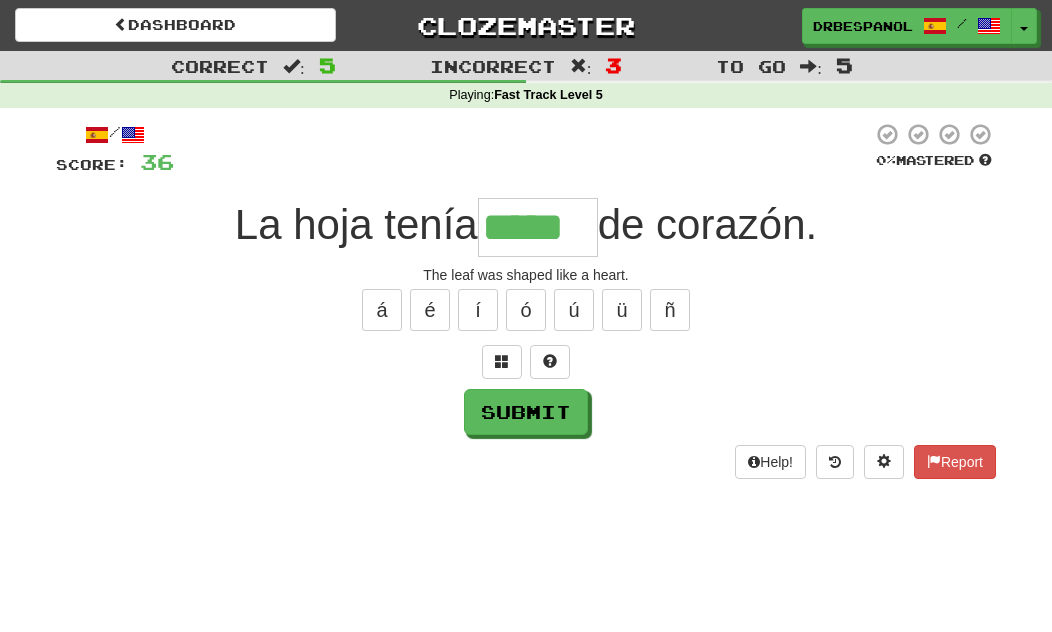 type on "*****" 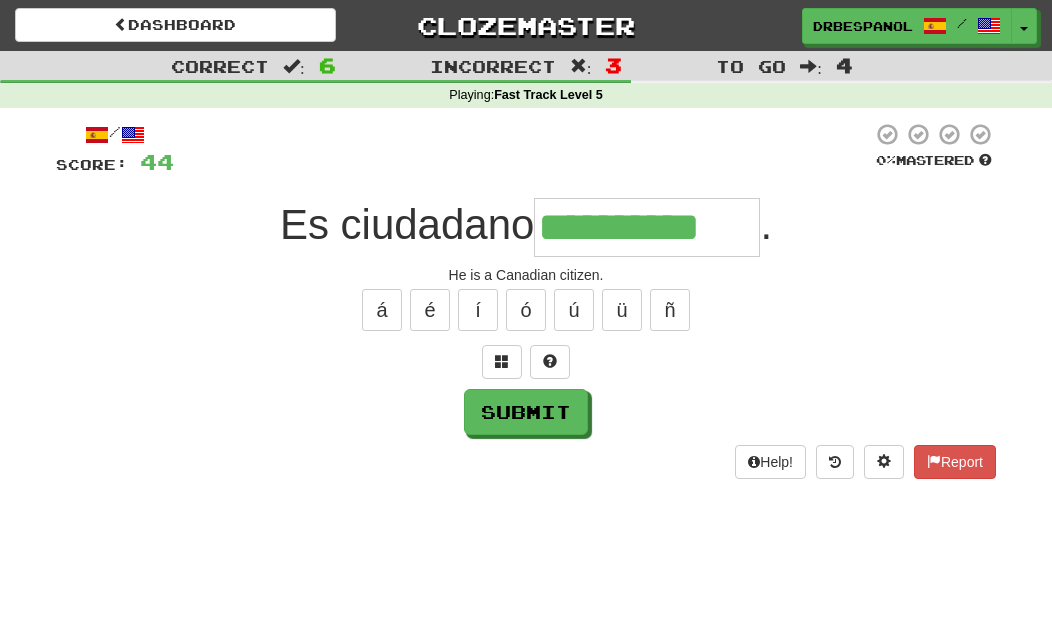 type on "**********" 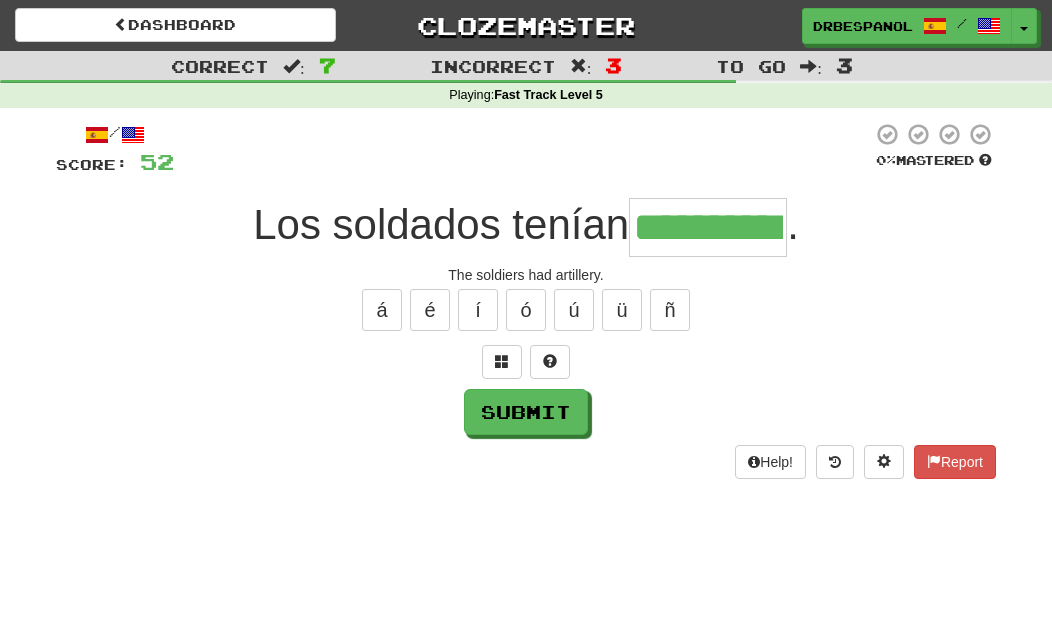type on "**********" 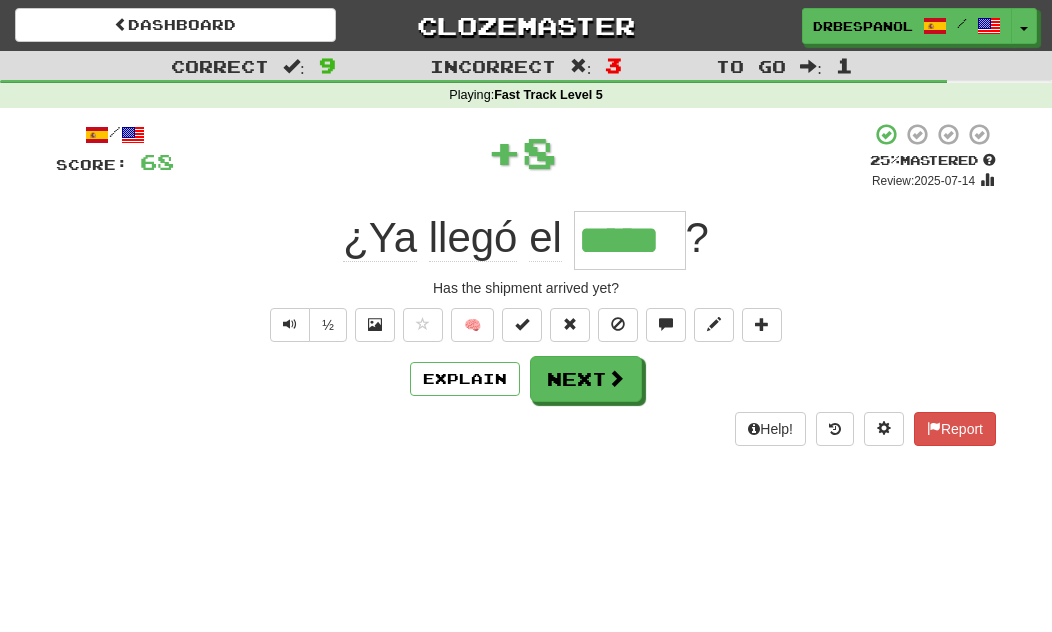 type on "*****" 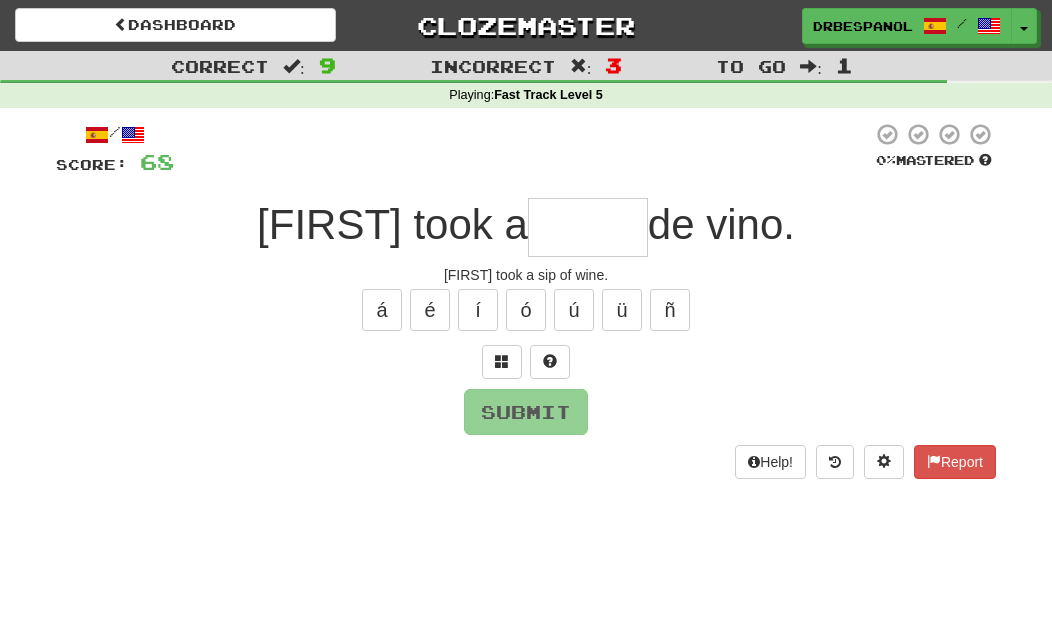type on "*****" 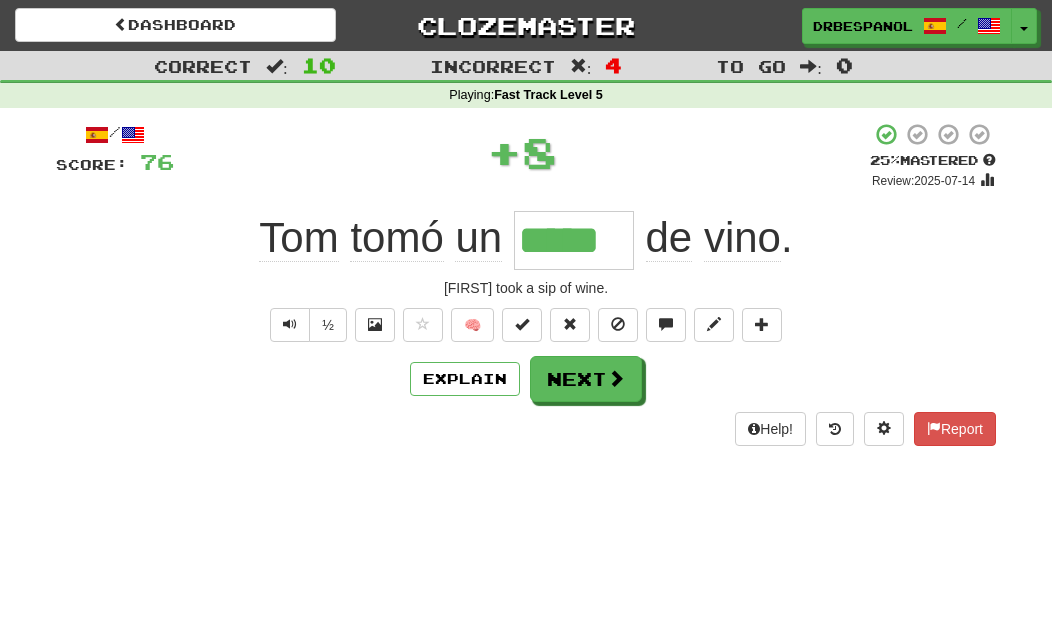 type on "*****" 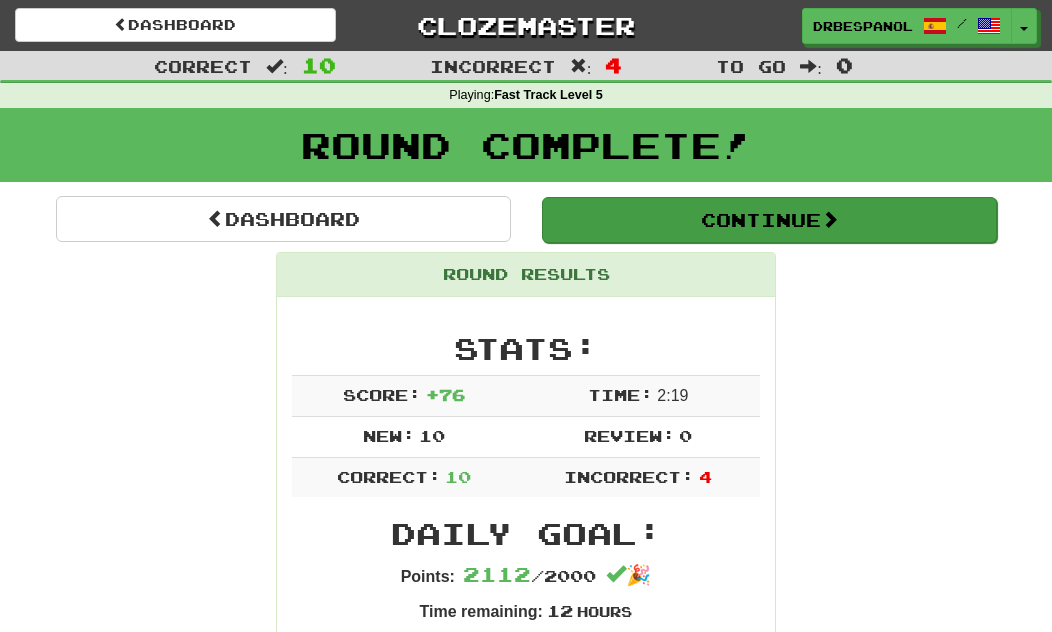 click on "Continue" at bounding box center (769, 220) 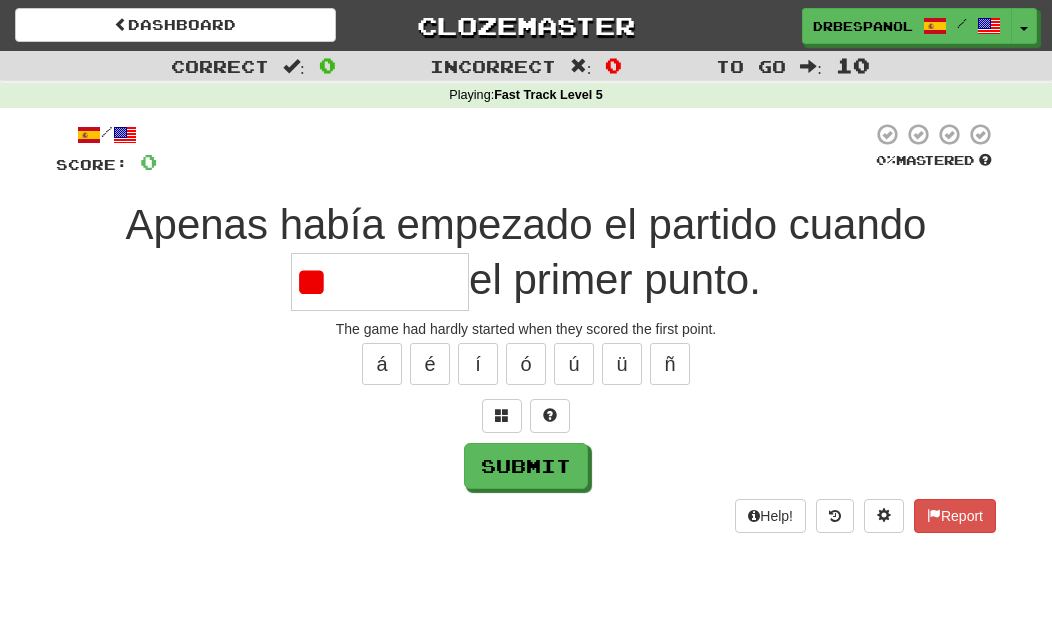 type on "*" 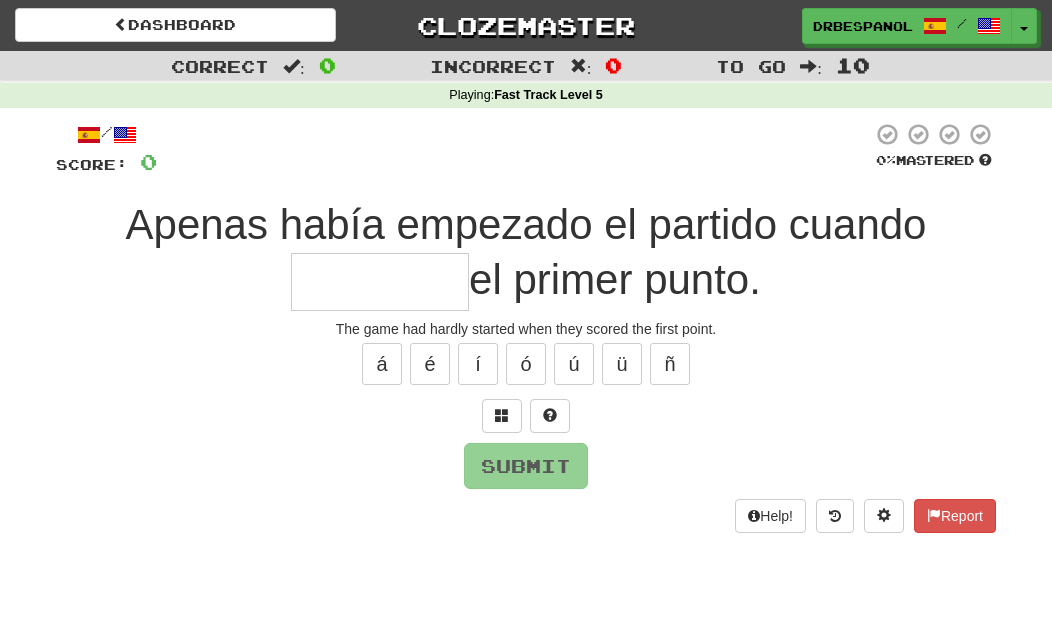 type on "********" 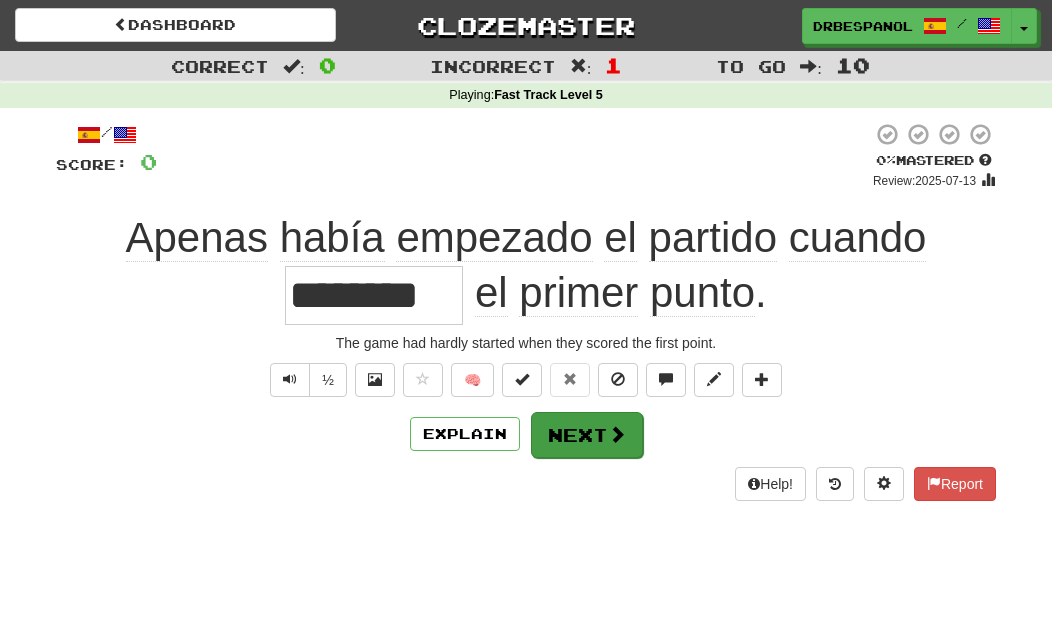 click on "Next" at bounding box center (587, 435) 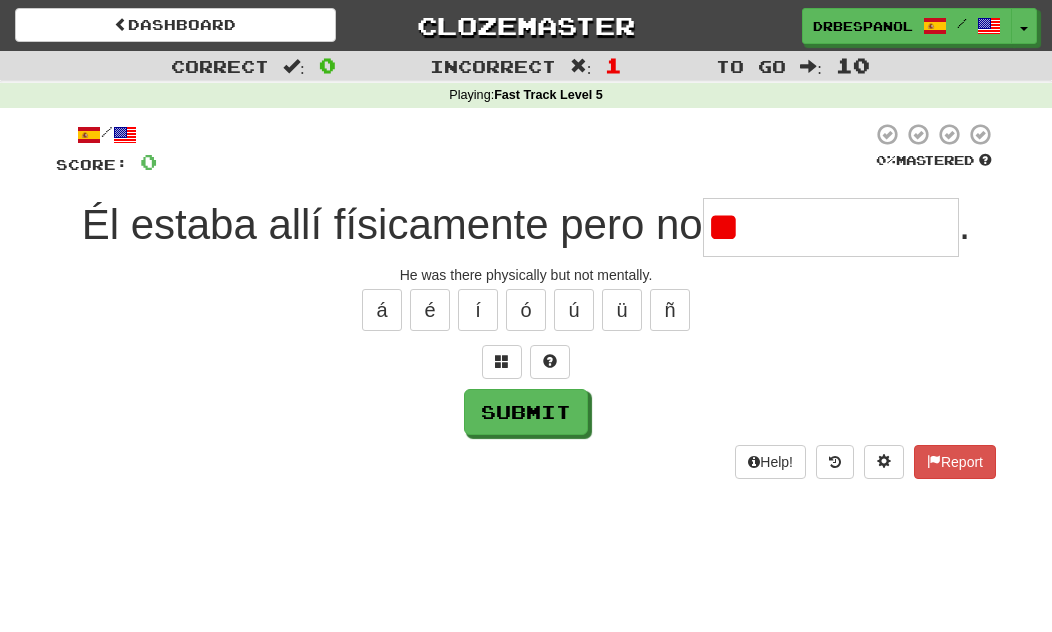 type on "*" 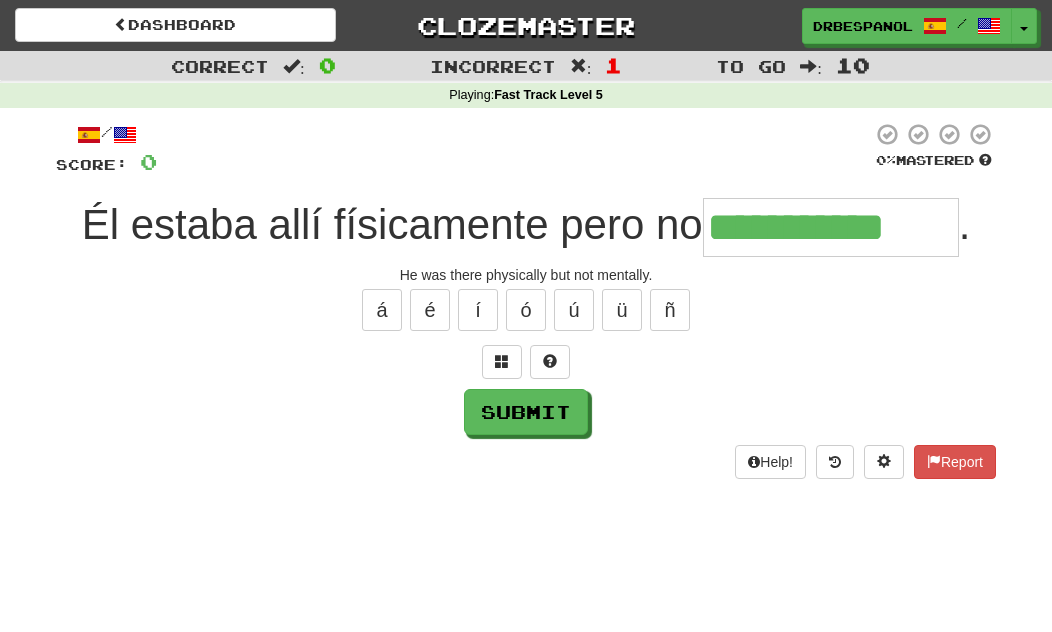 type on "**********" 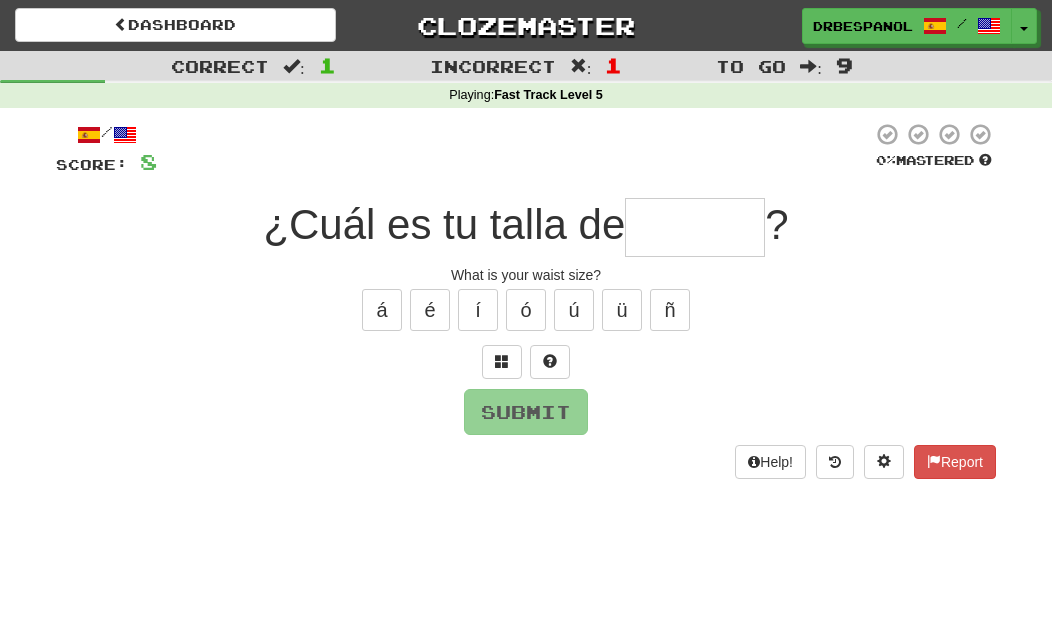 type on "*******" 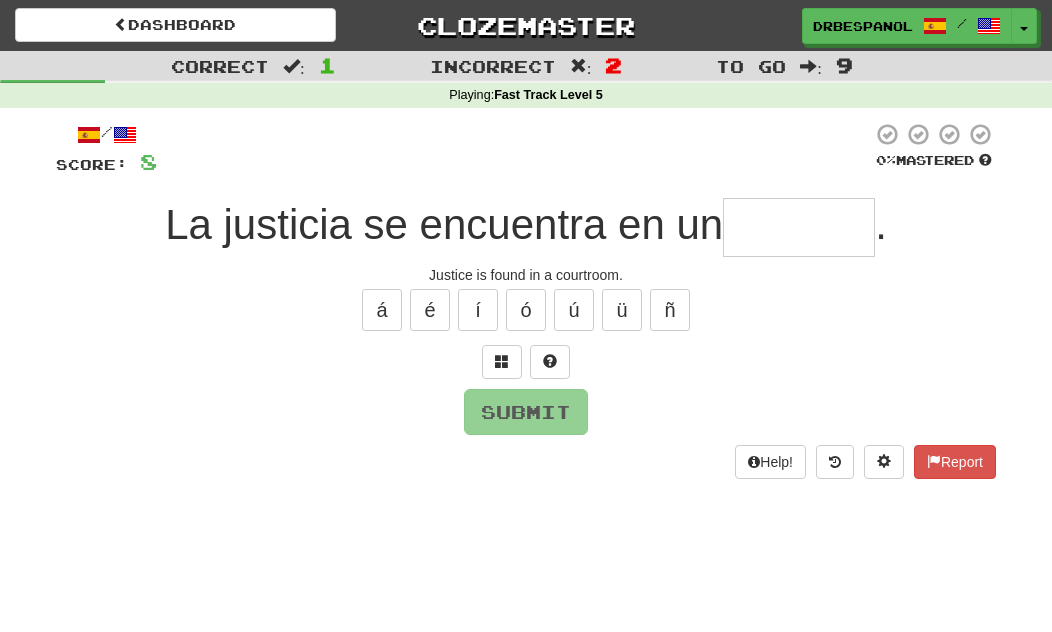 type on "********" 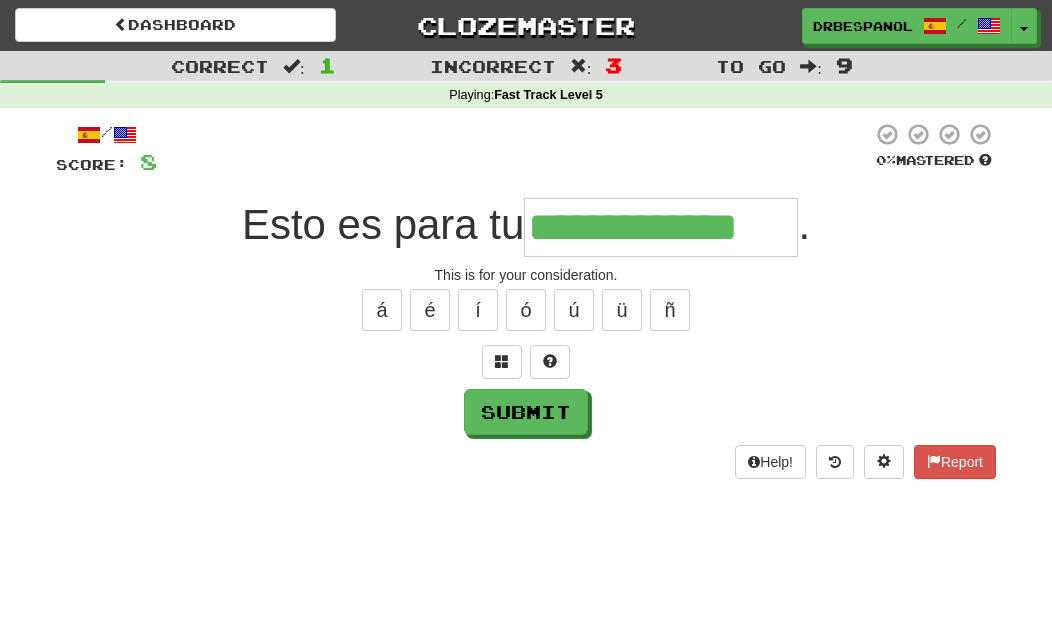 type on "**********" 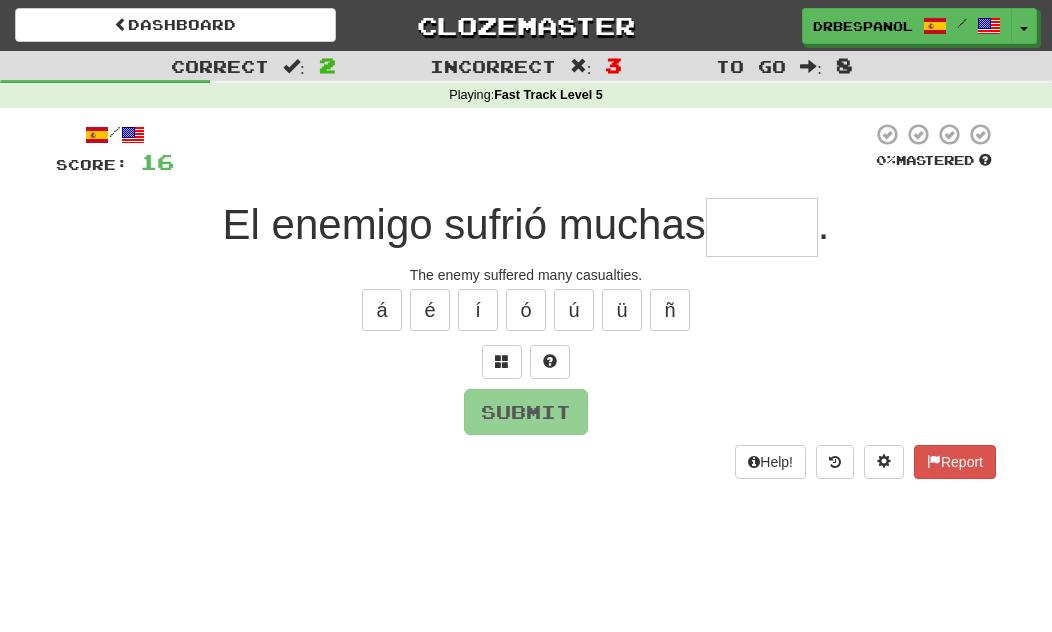 type on "*" 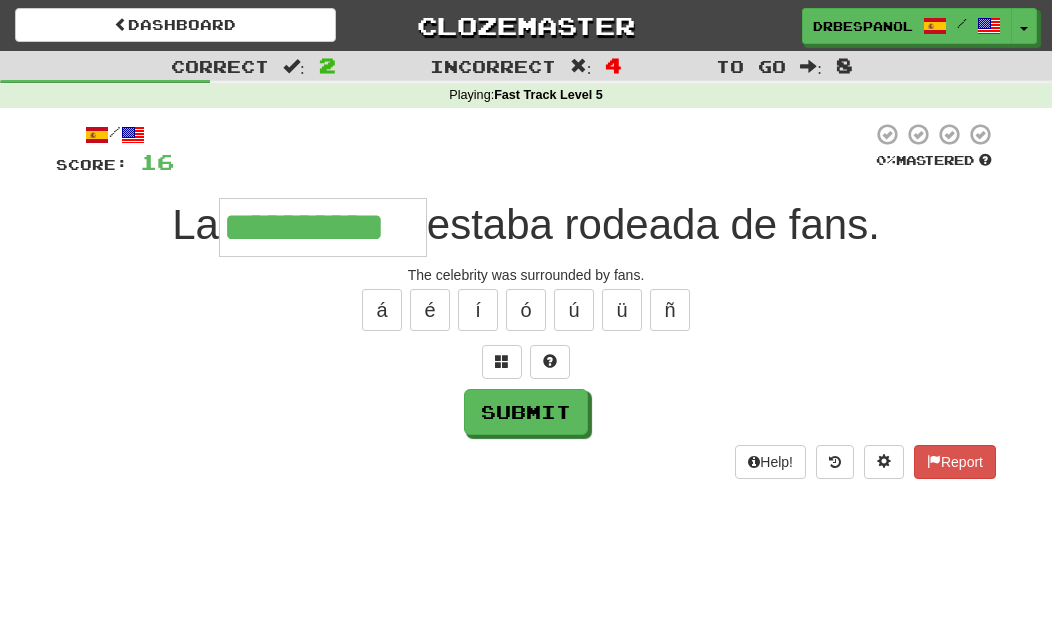 type on "**********" 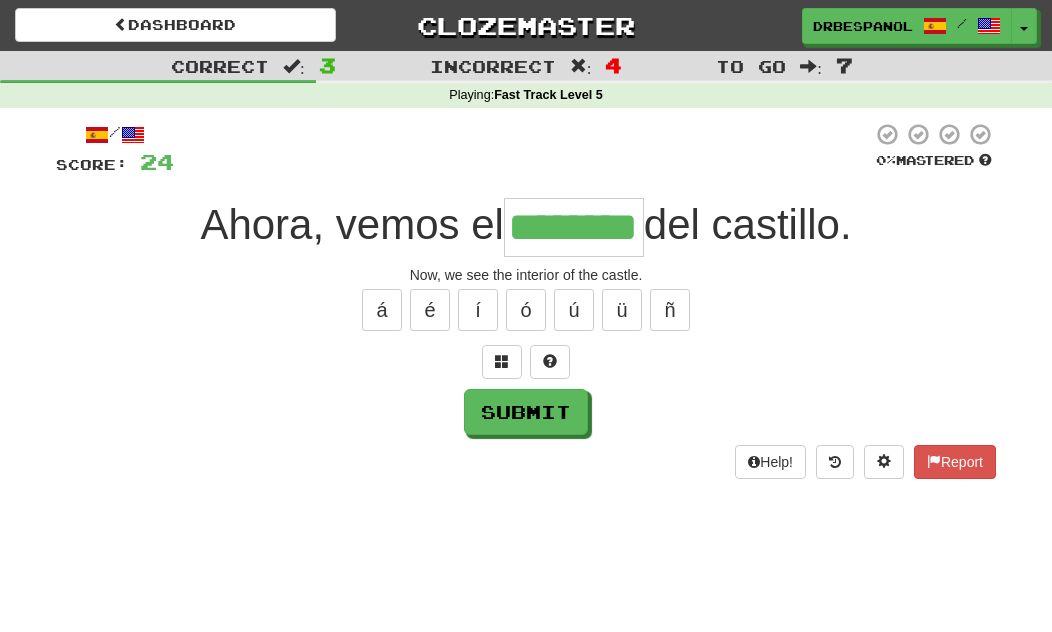 type on "********" 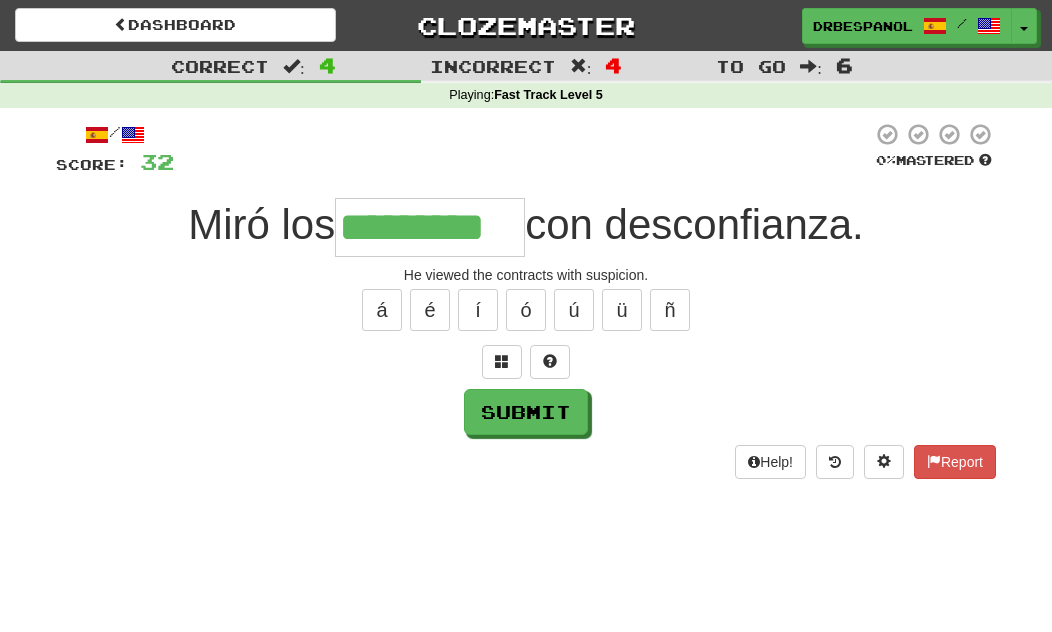 type on "*********" 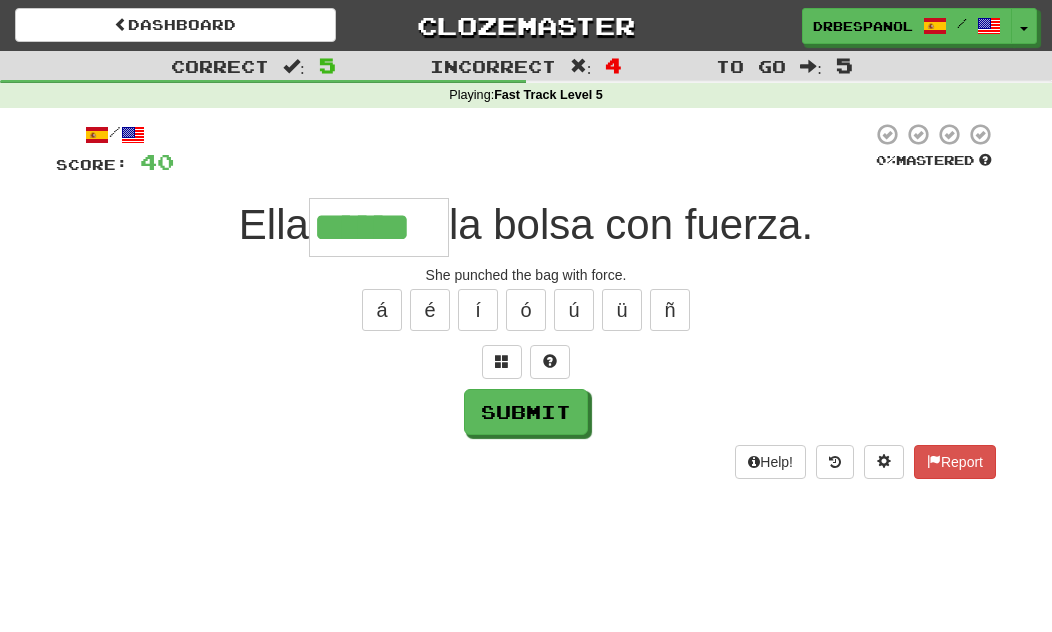 type on "******" 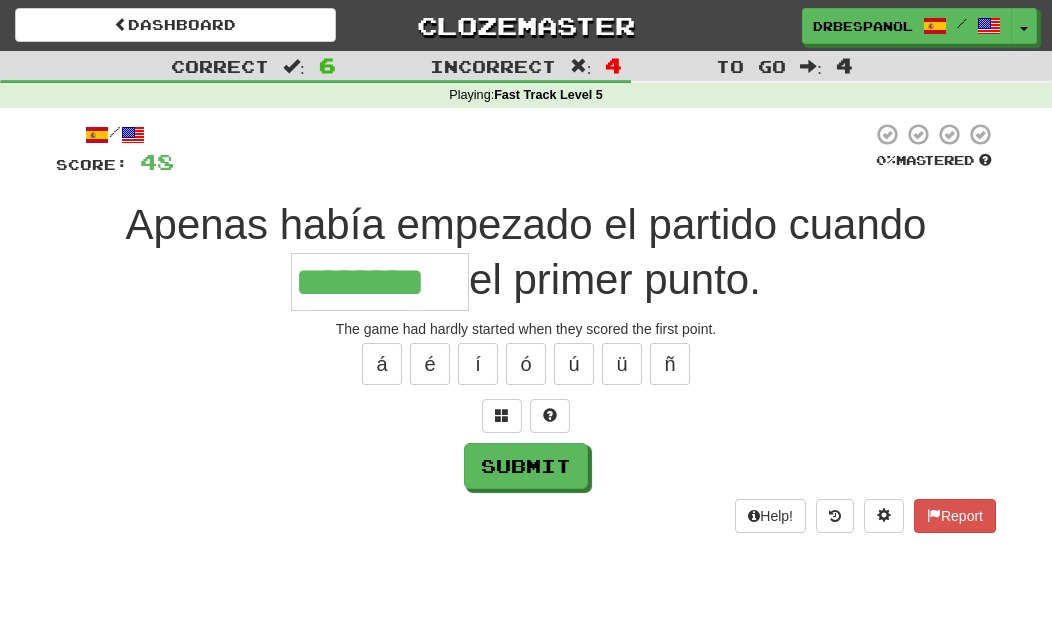 type on "********" 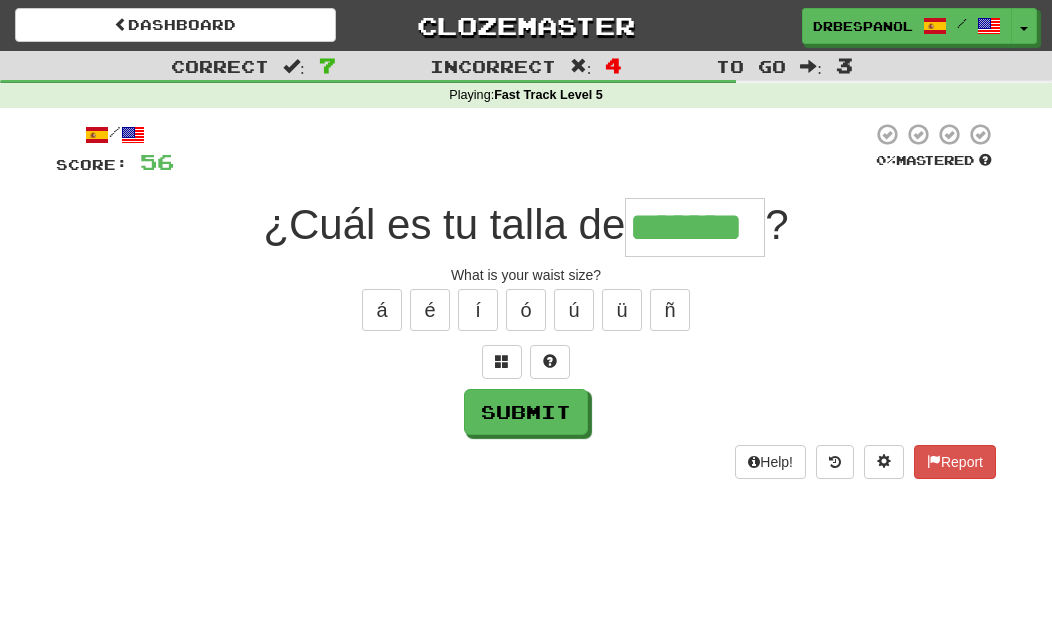type on "*******" 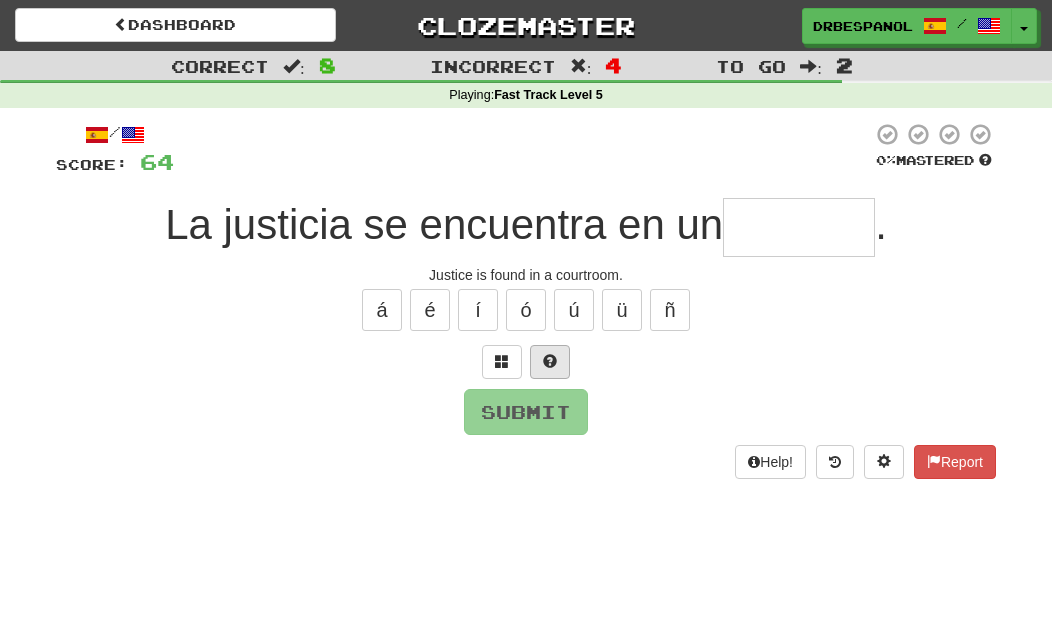 click at bounding box center (550, 362) 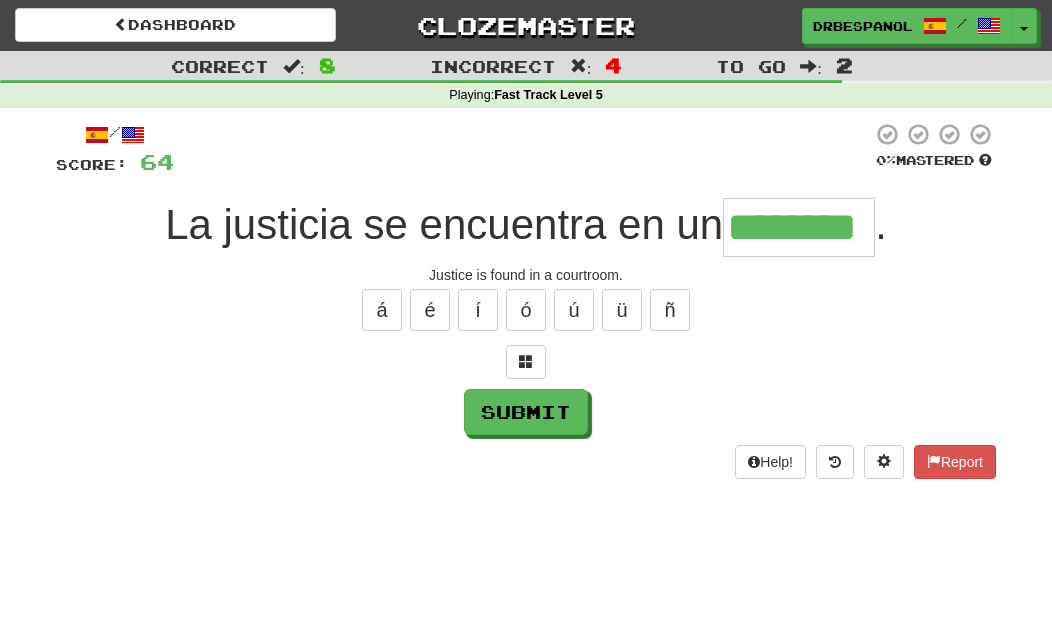 type on "********" 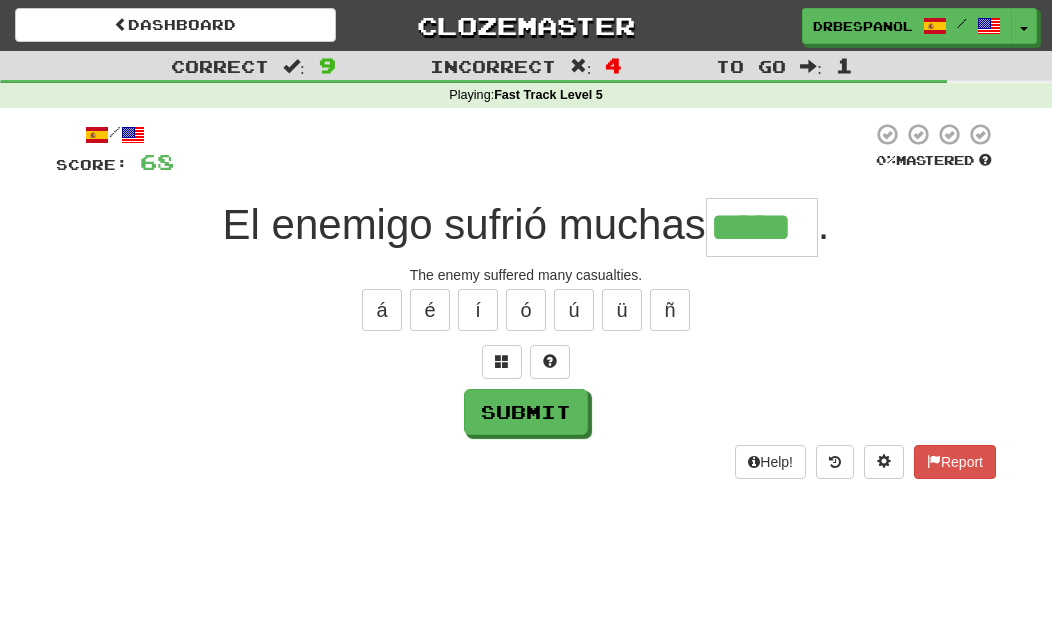 type on "*****" 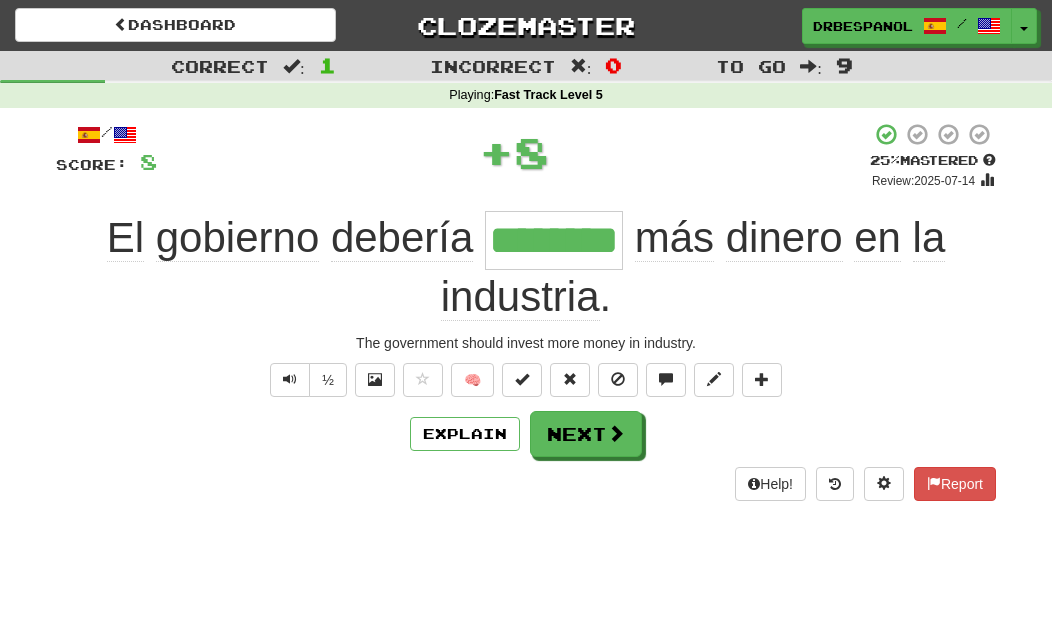 type on "********" 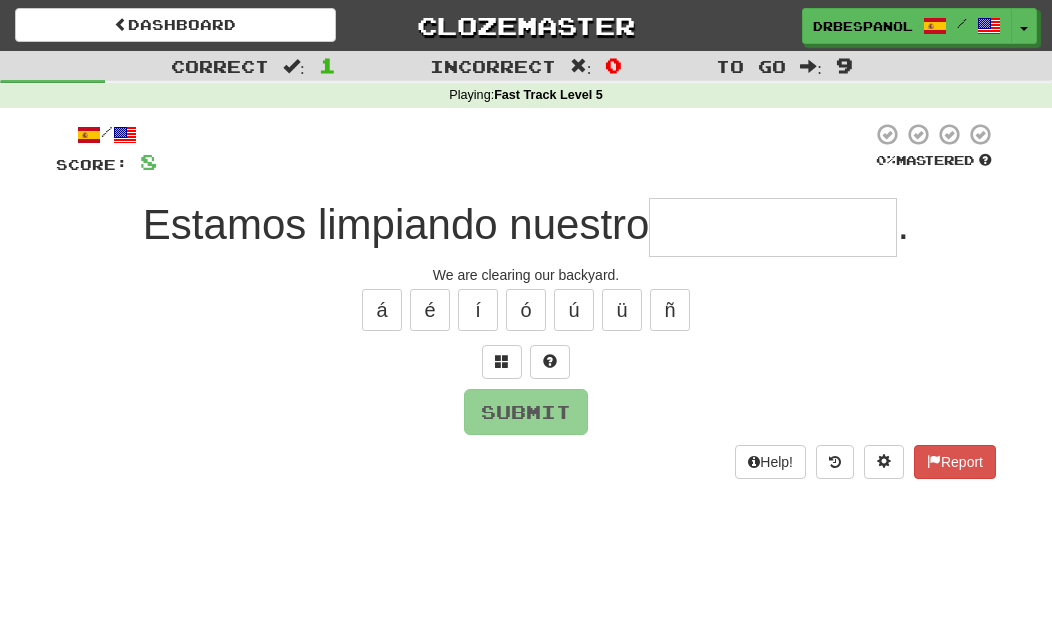 type on "*" 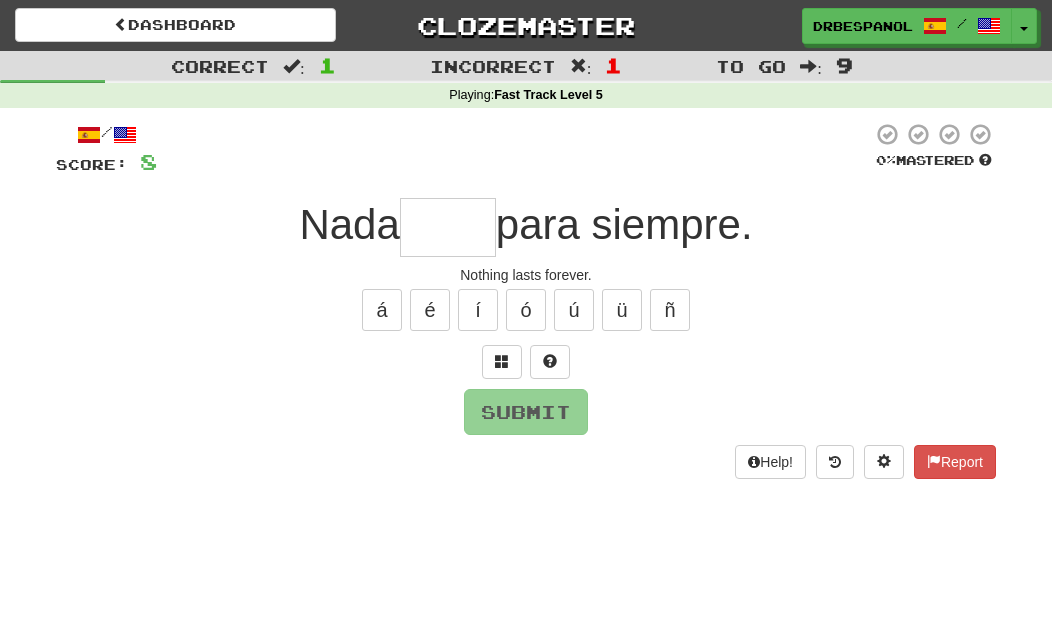 type on "*" 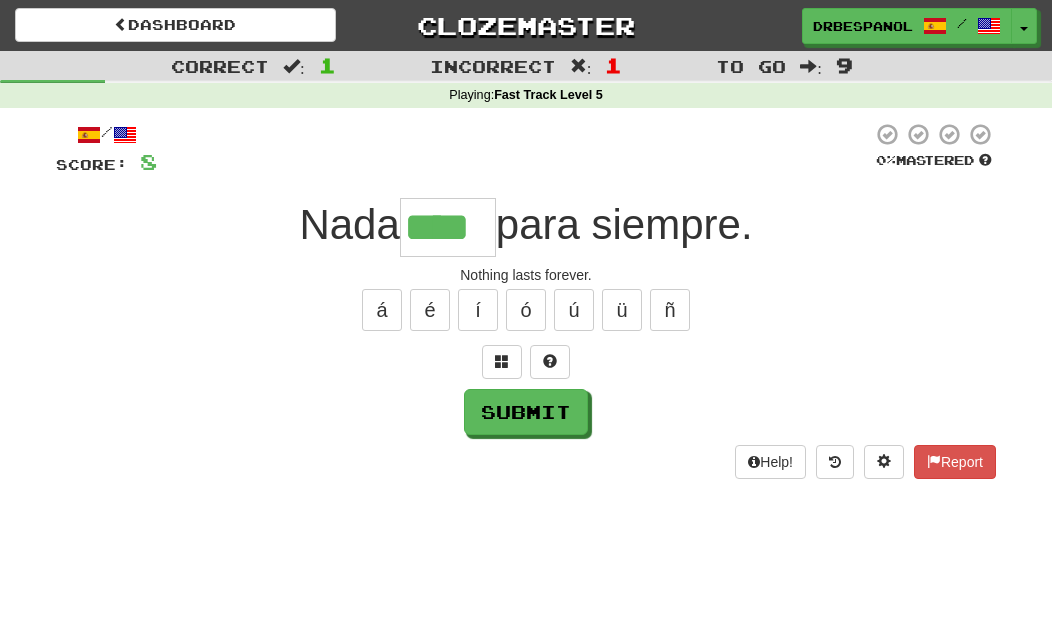 type on "****" 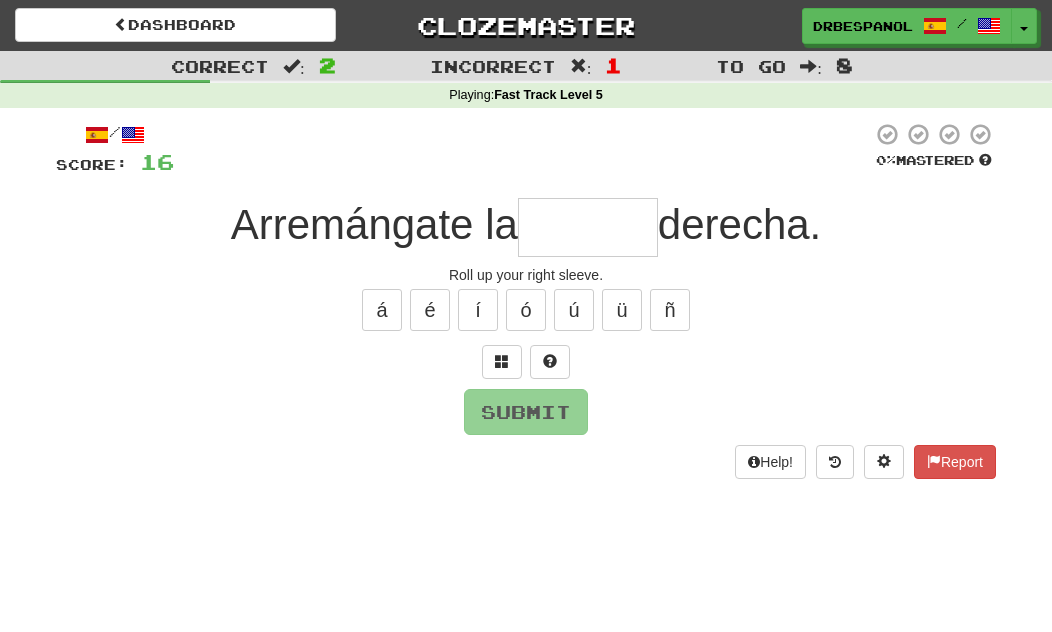 type on "*****" 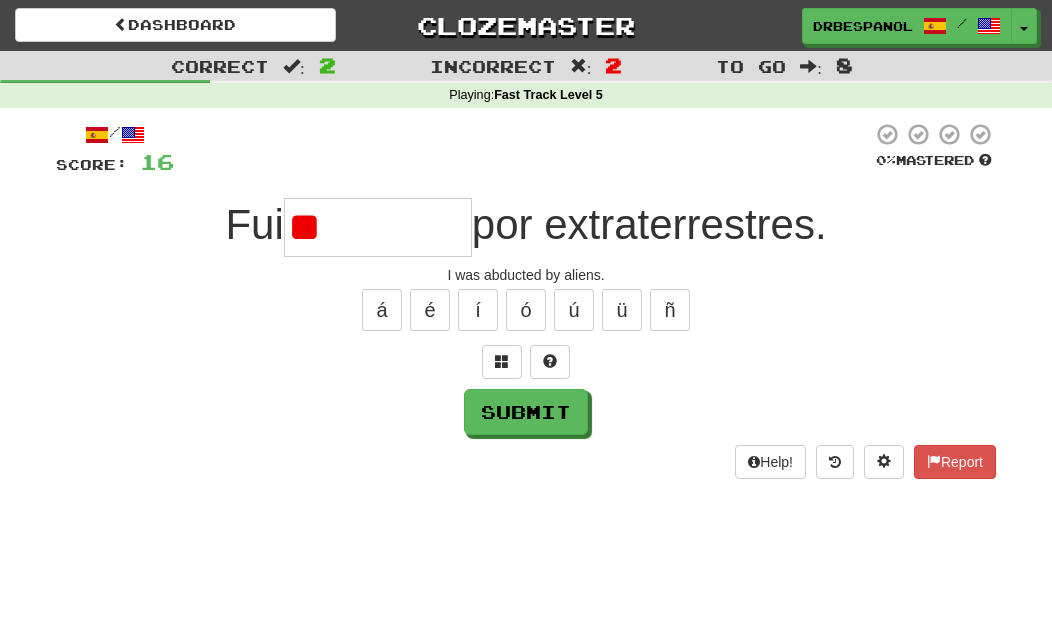 type on "*" 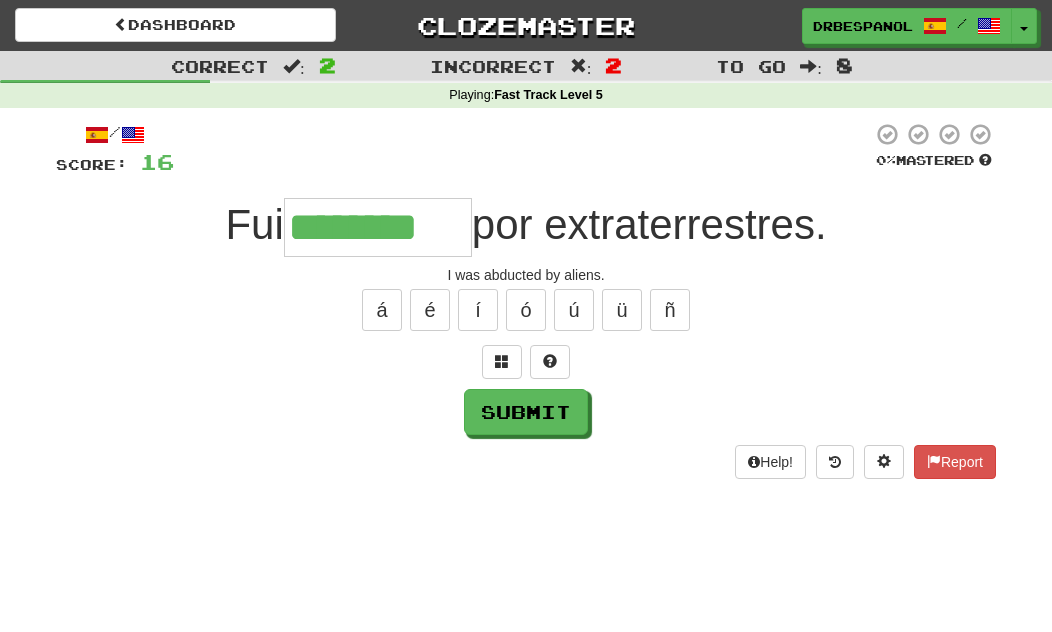 type on "********" 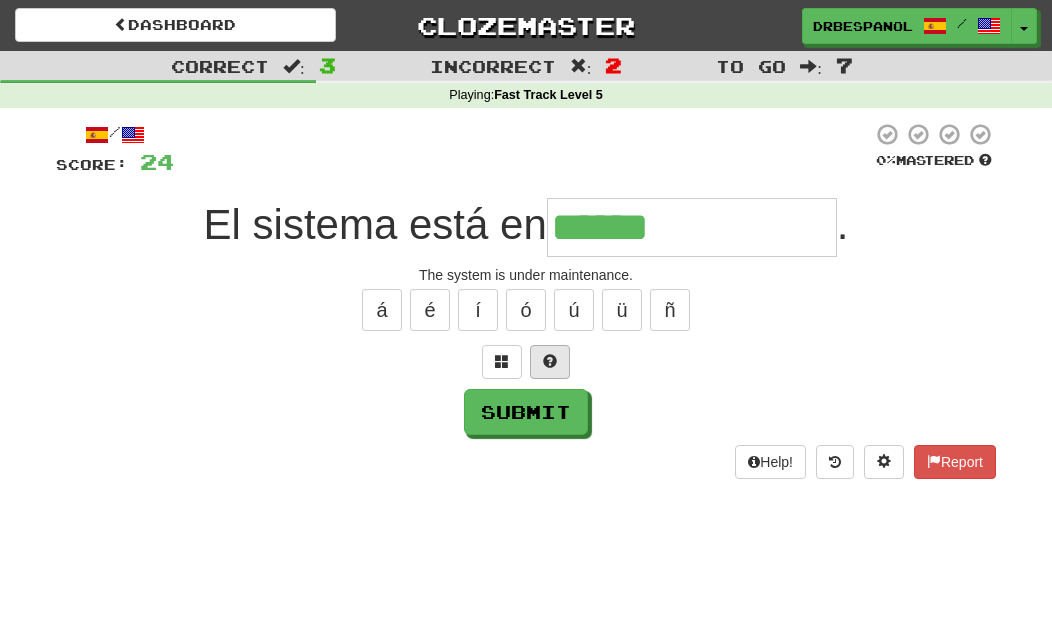 click at bounding box center (550, 362) 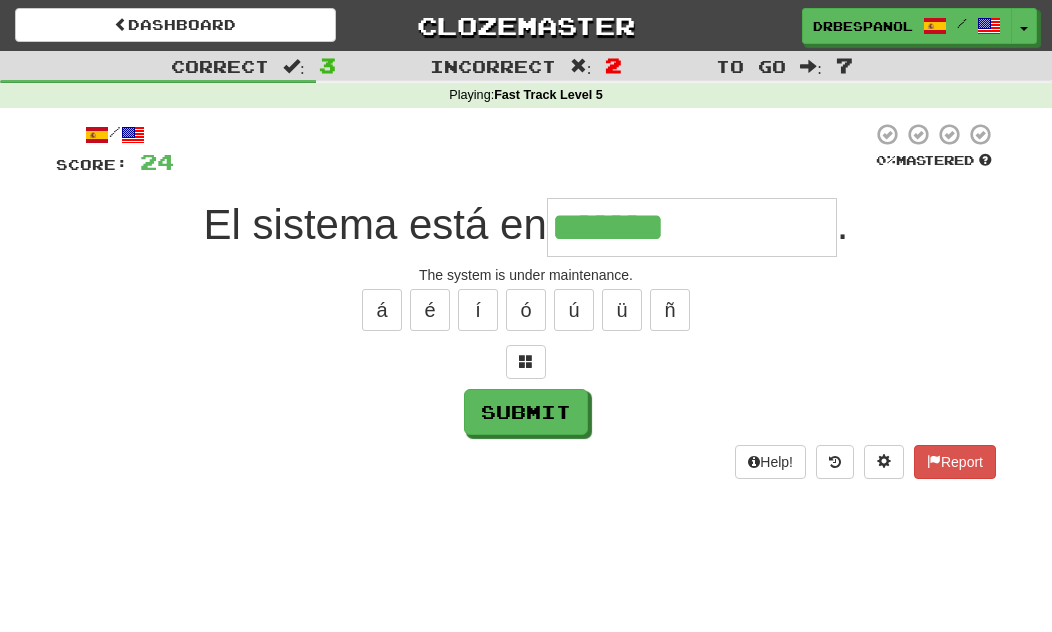 type on "**********" 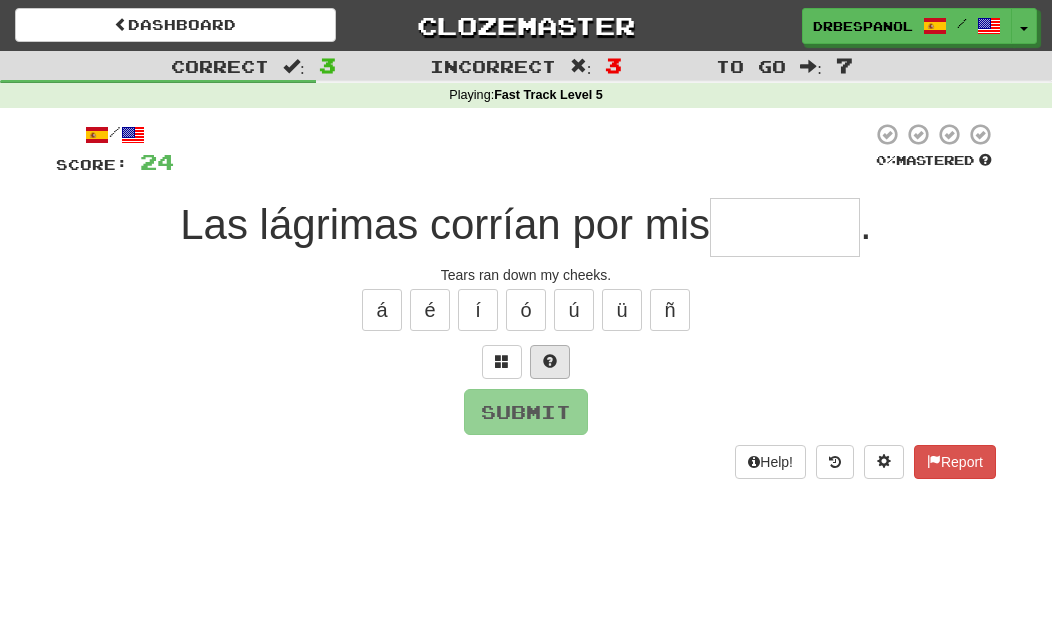 click at bounding box center (550, 361) 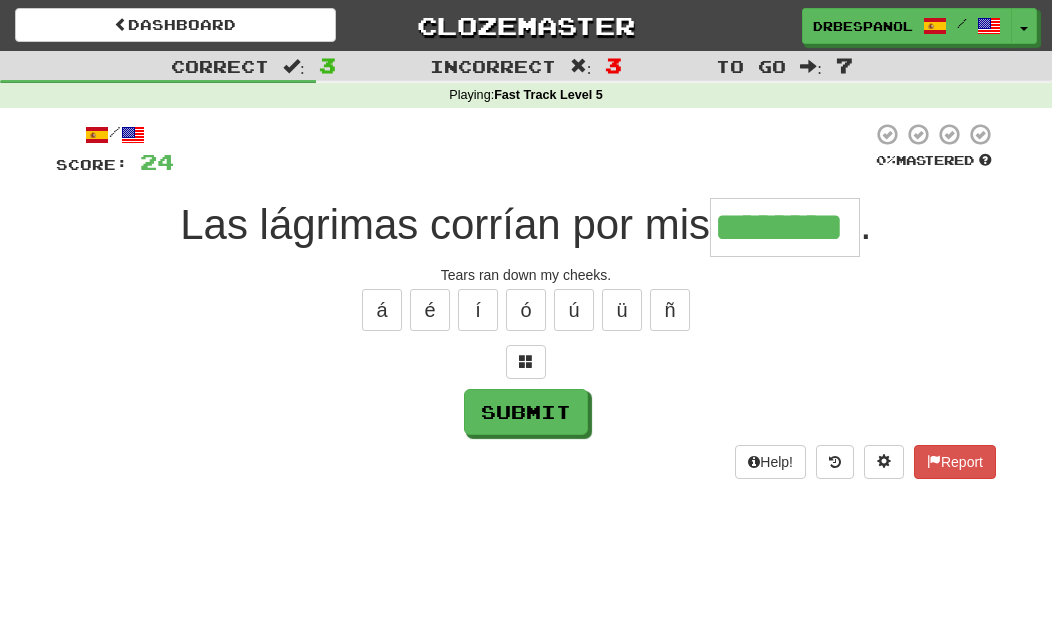 type on "********" 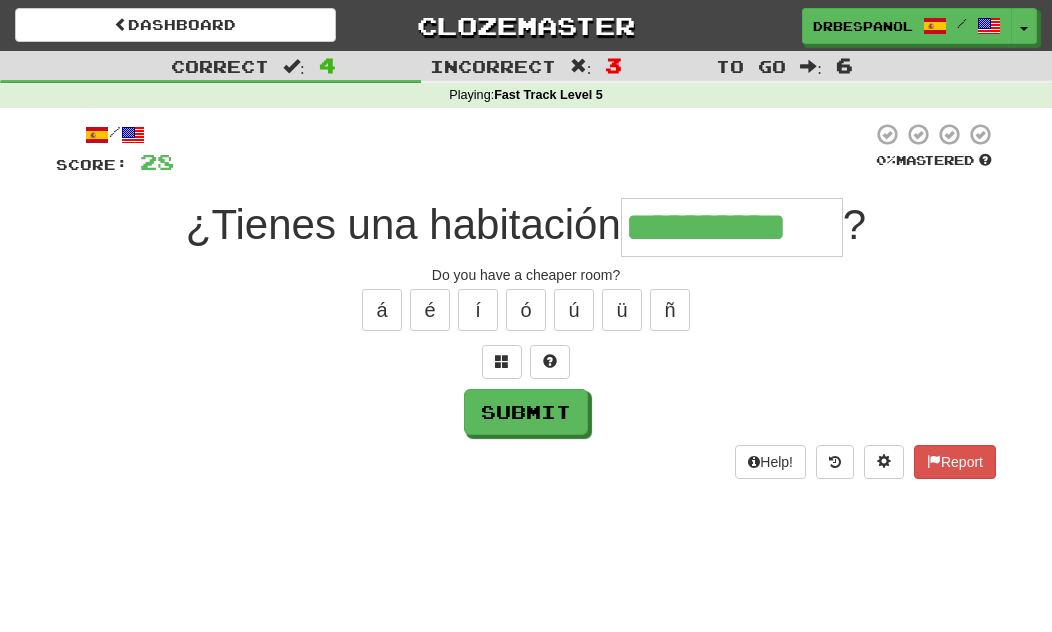 type on "**********" 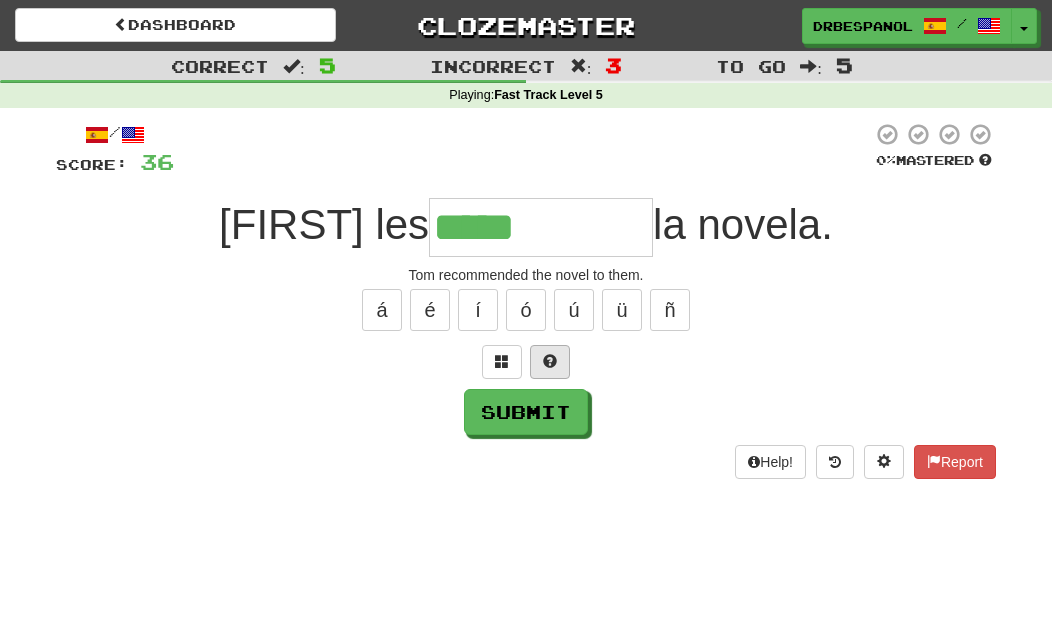 click at bounding box center (550, 362) 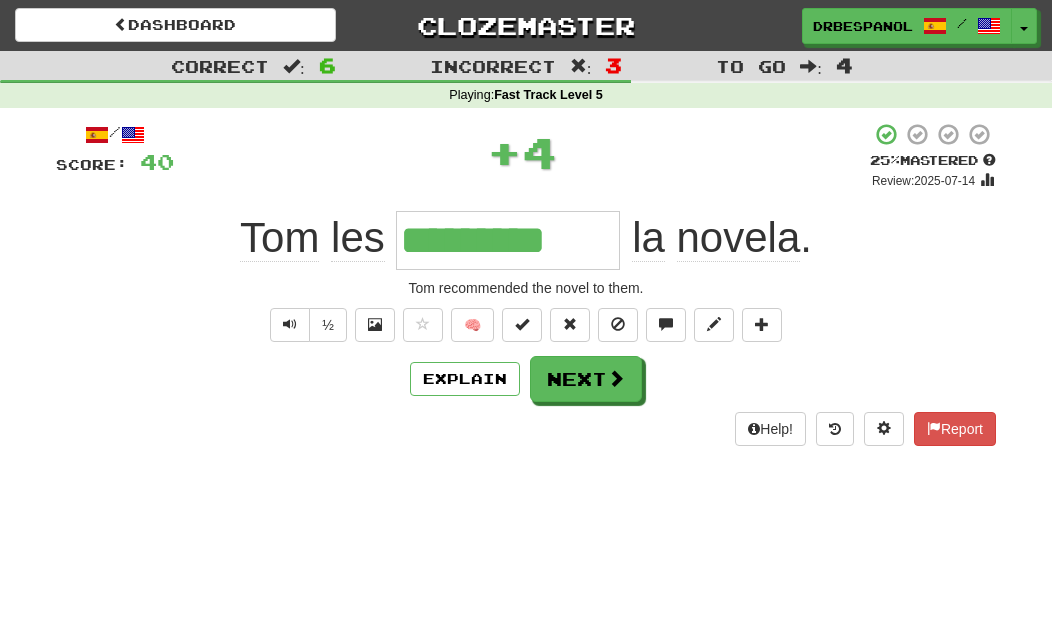 type on "*********" 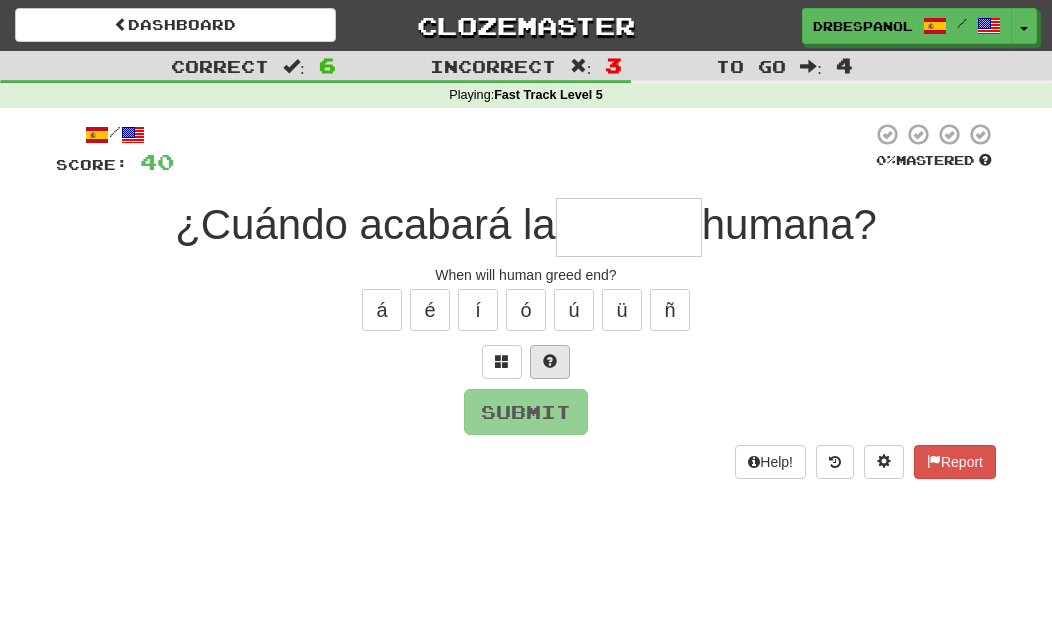 click at bounding box center (550, 362) 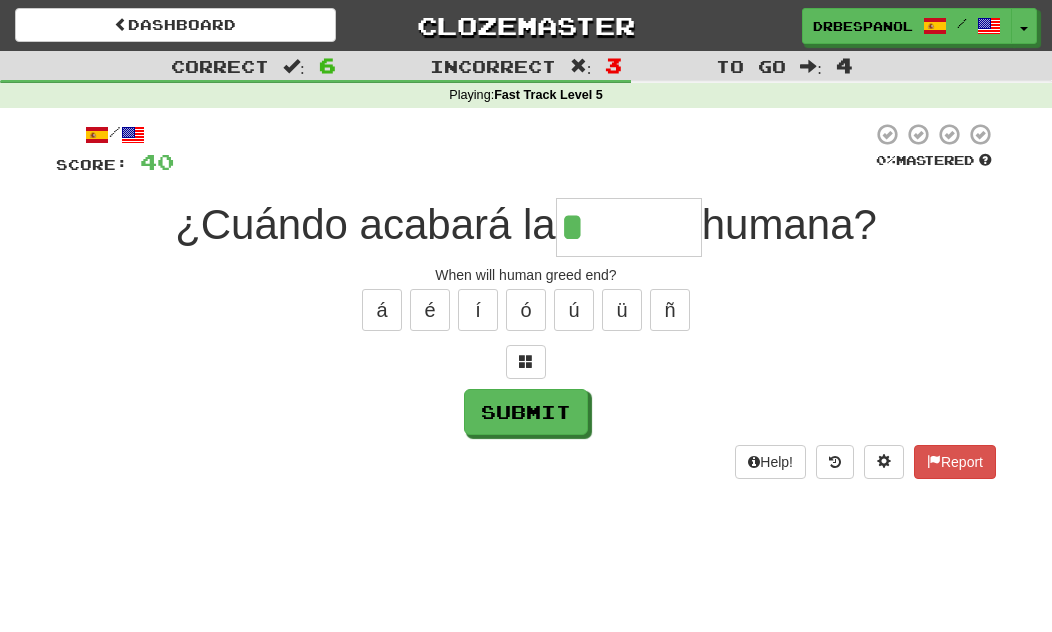 type on "*******" 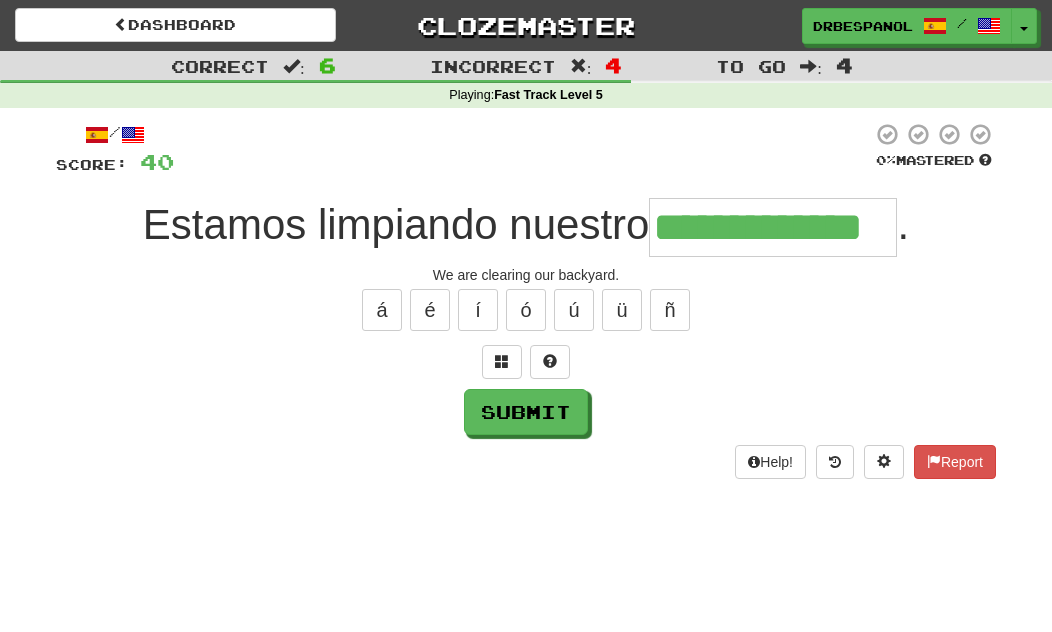 type on "**********" 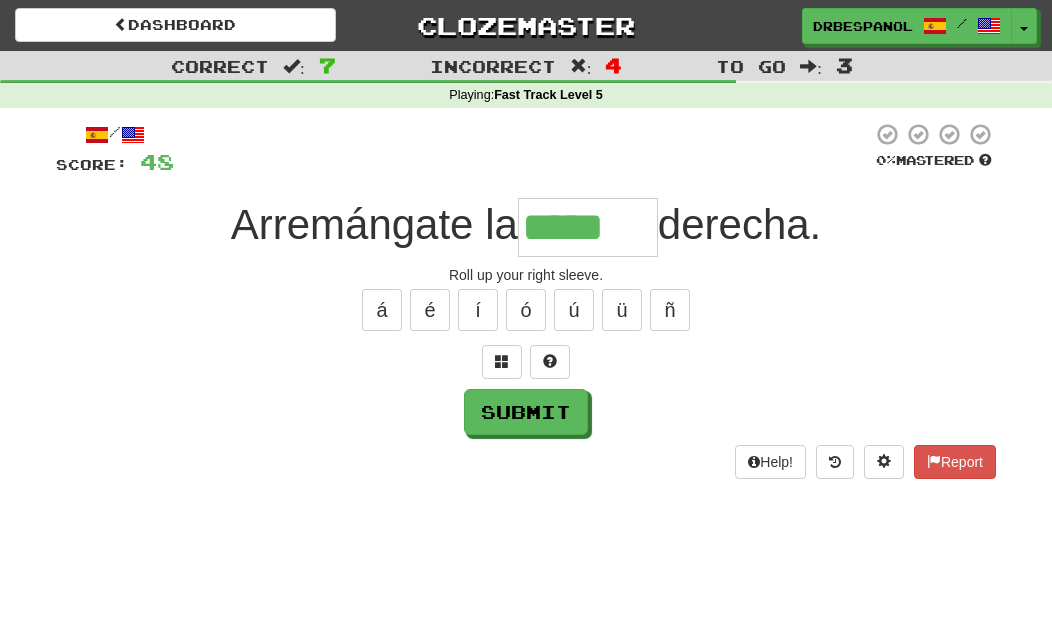 type on "*****" 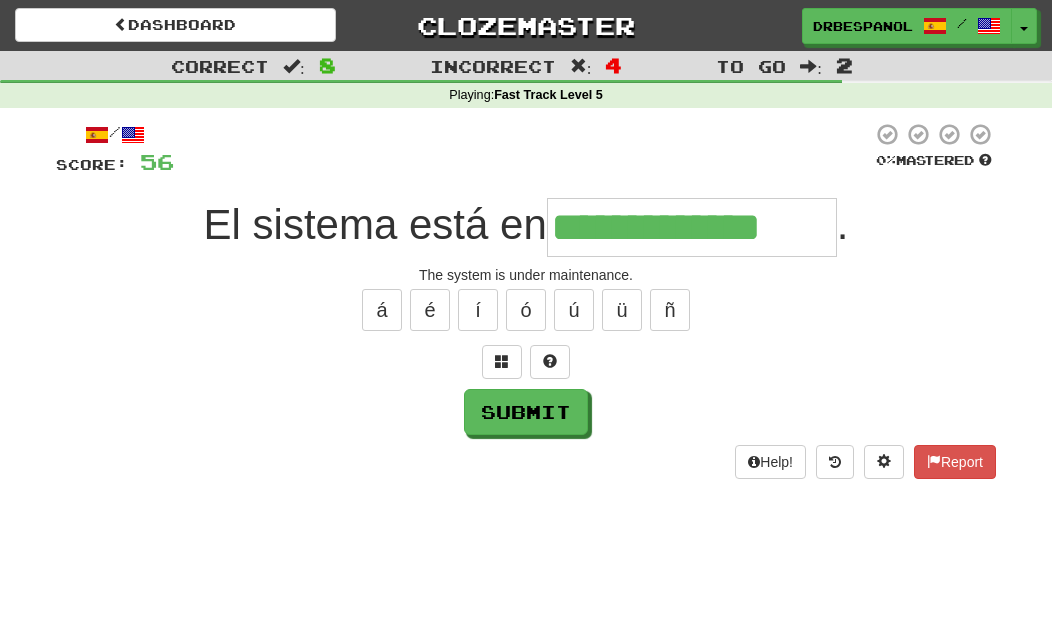 type on "**********" 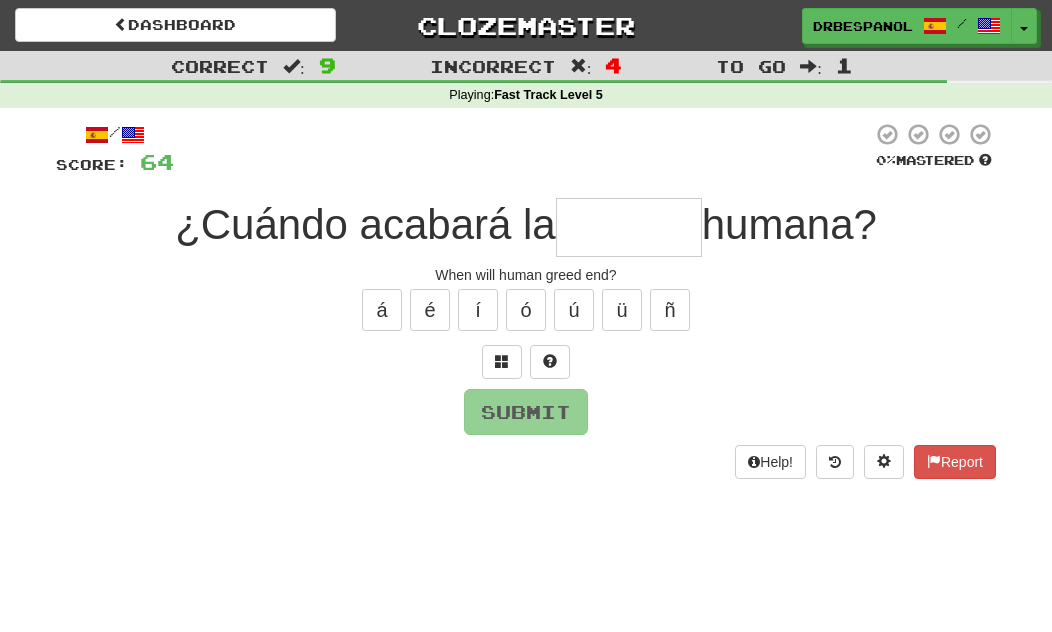 type on "*******" 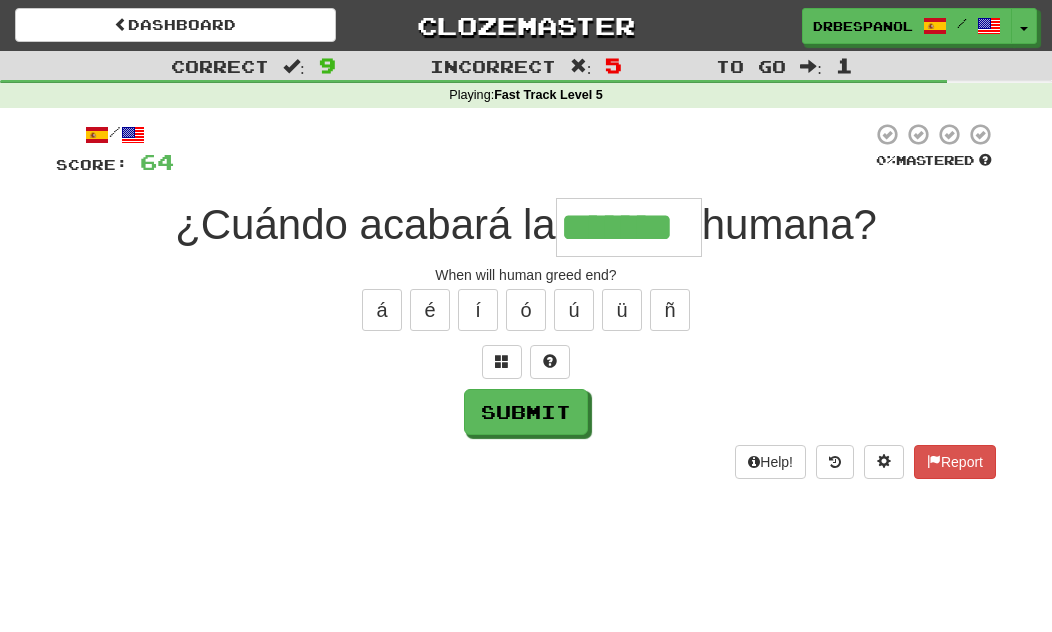 type on "*******" 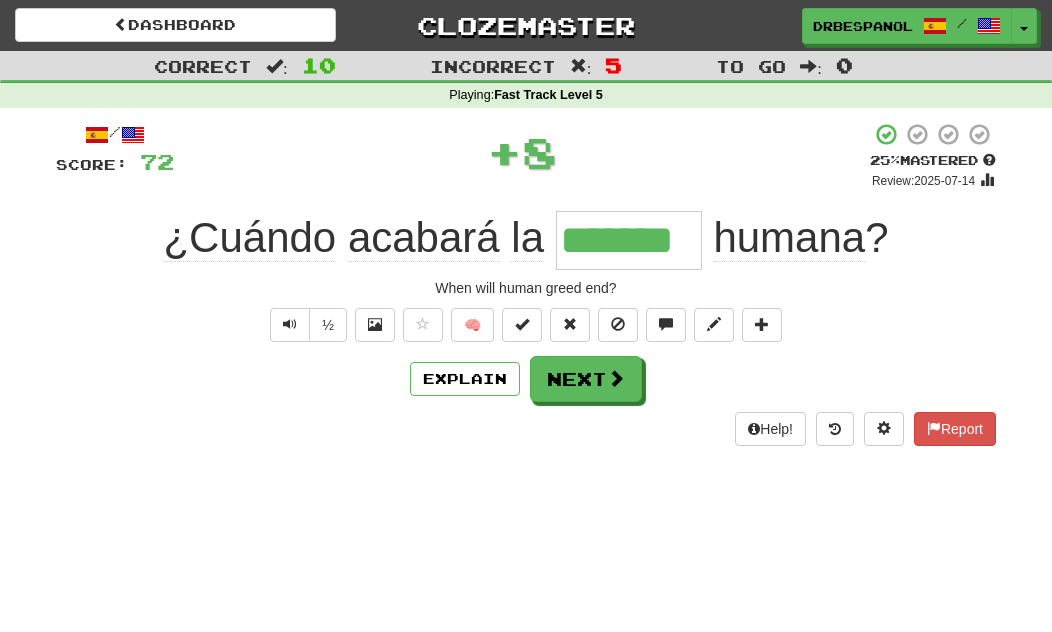 type 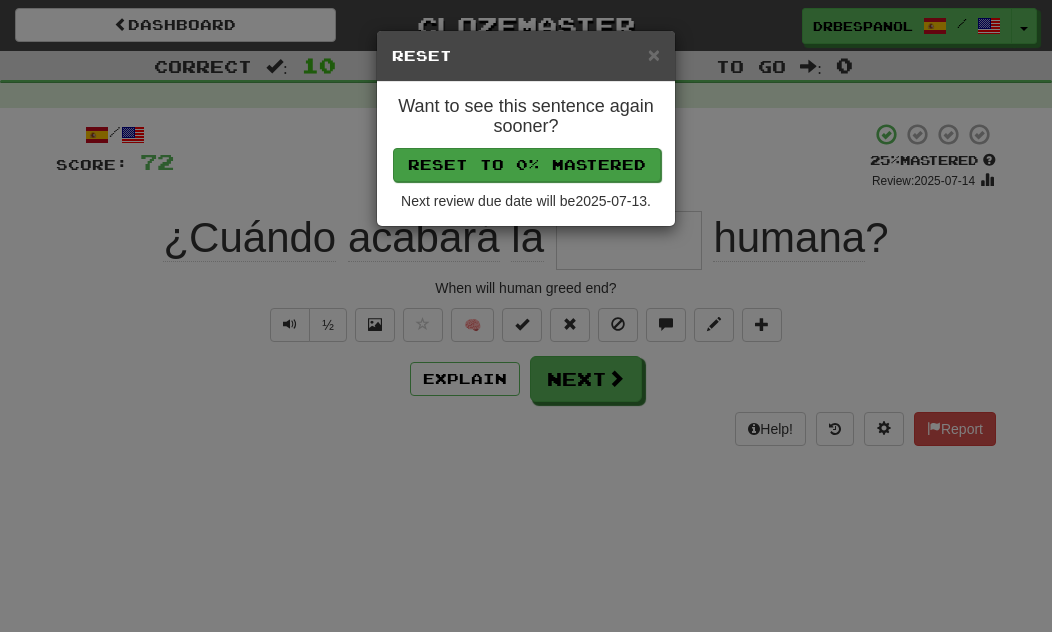 click on "Reset to 0% Mastered" at bounding box center [527, 165] 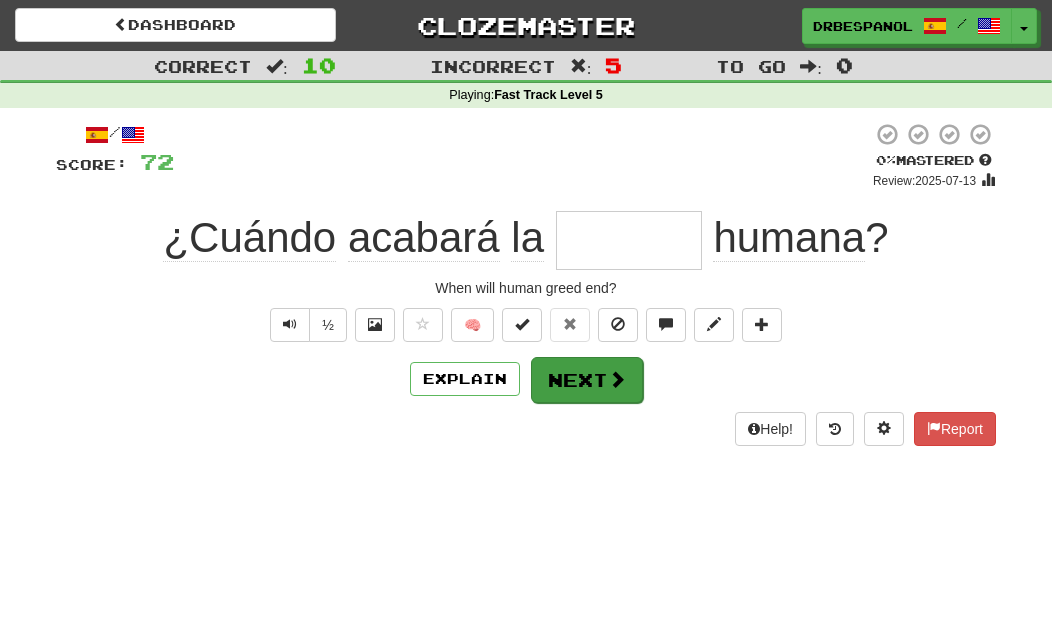 click at bounding box center [617, 379] 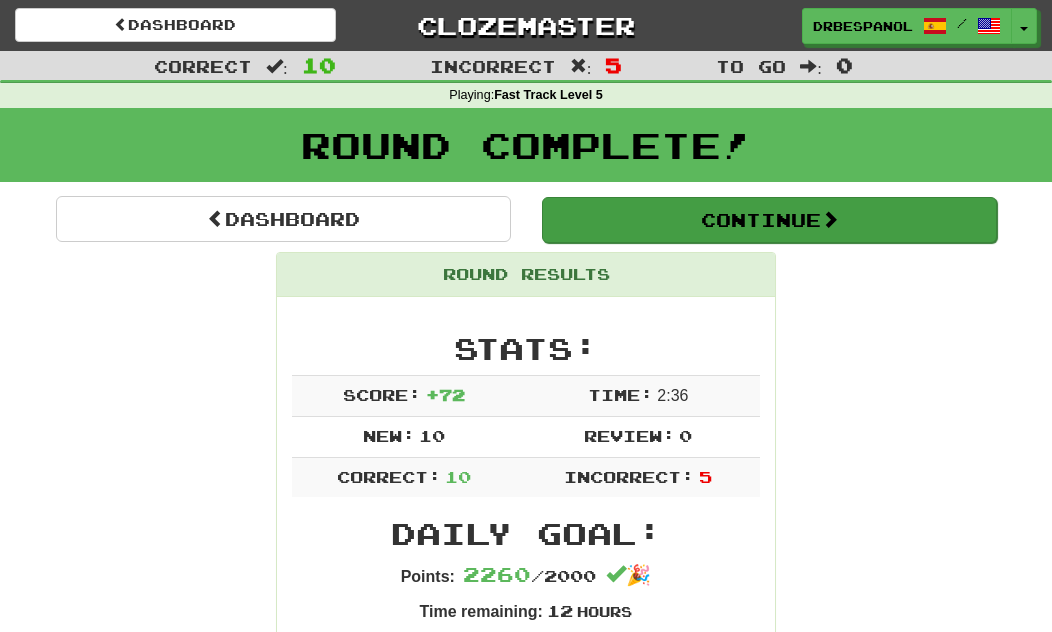 click on "Continue" at bounding box center [769, 220] 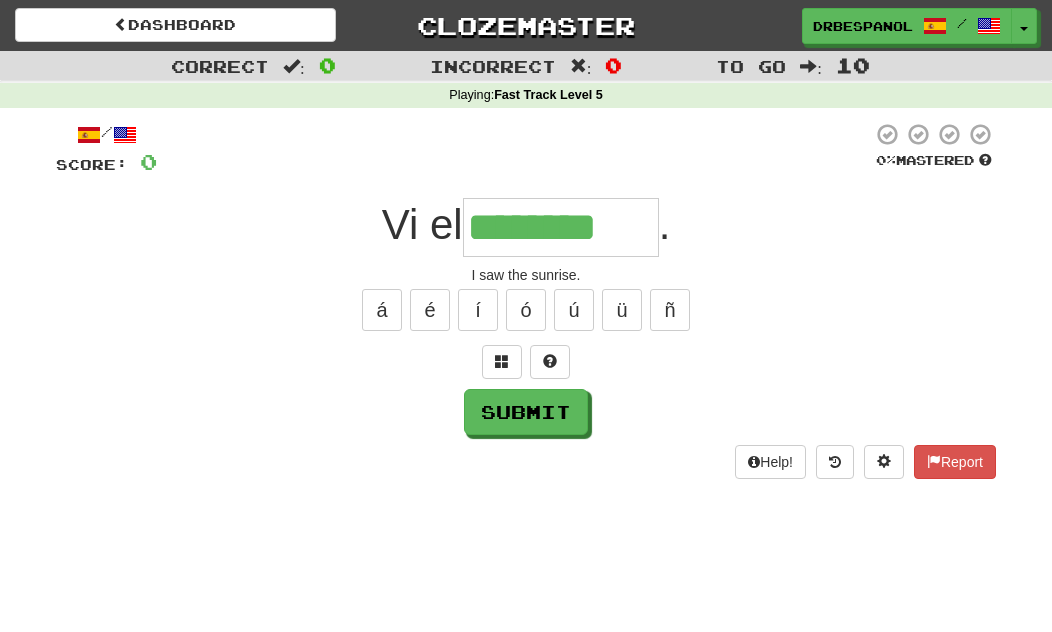 type on "********" 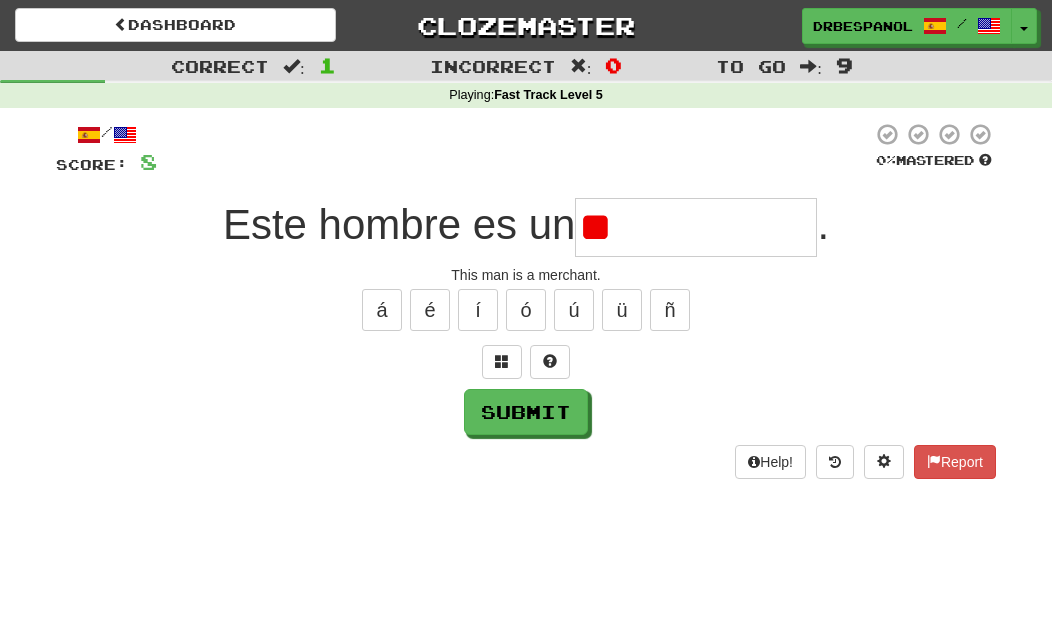 type on "*" 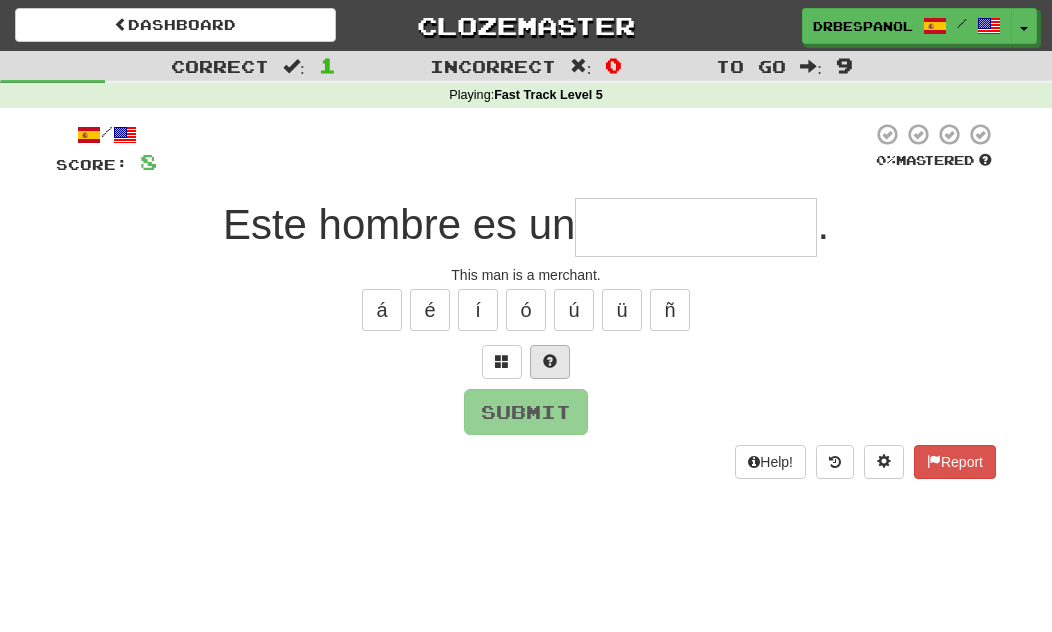 click at bounding box center (550, 362) 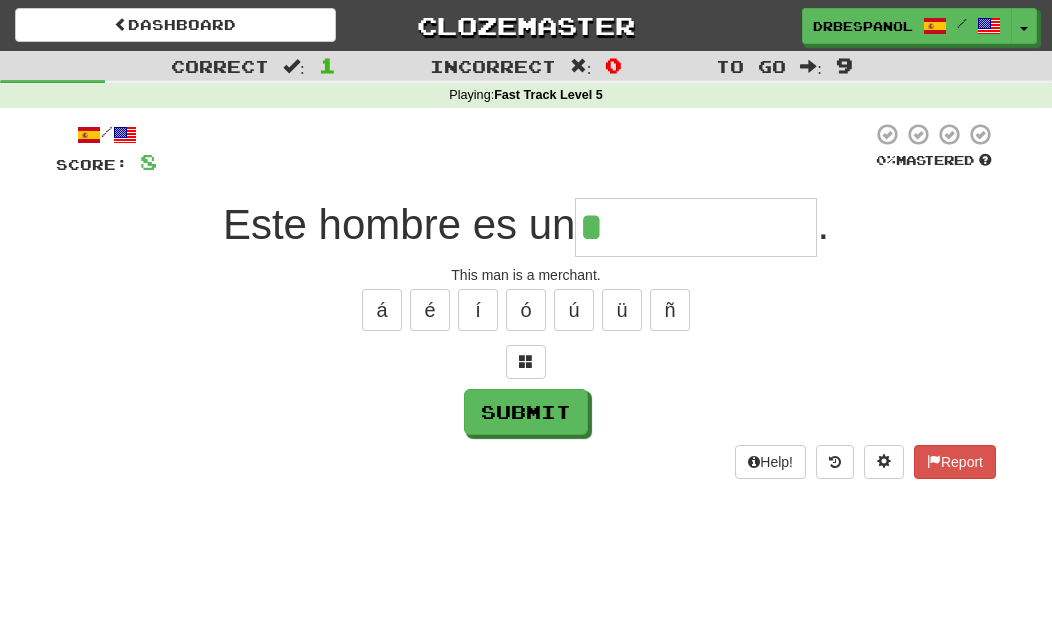 type on "**********" 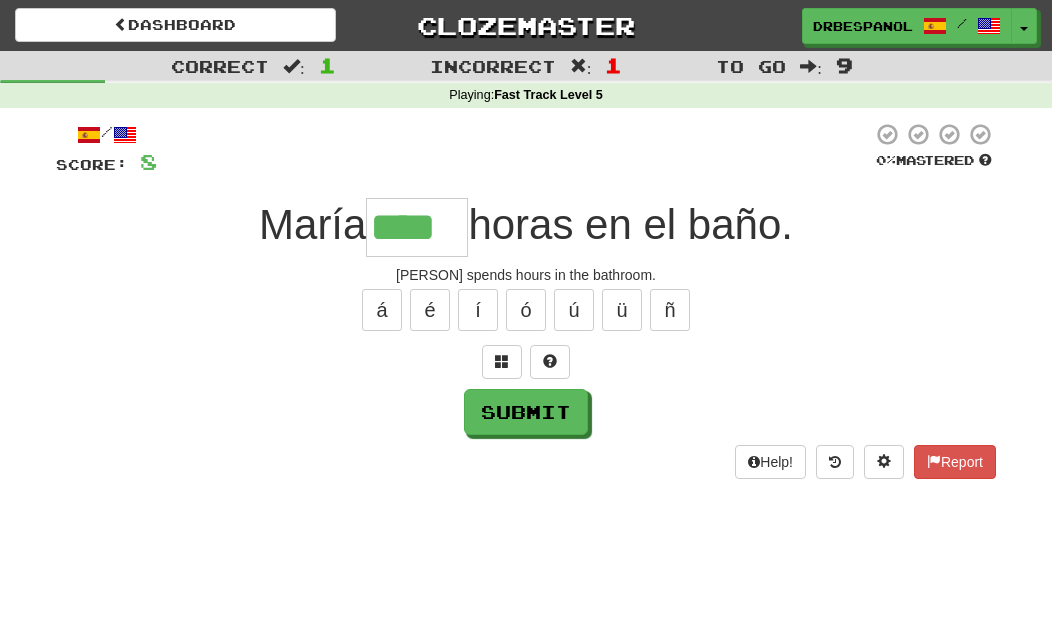 type on "****" 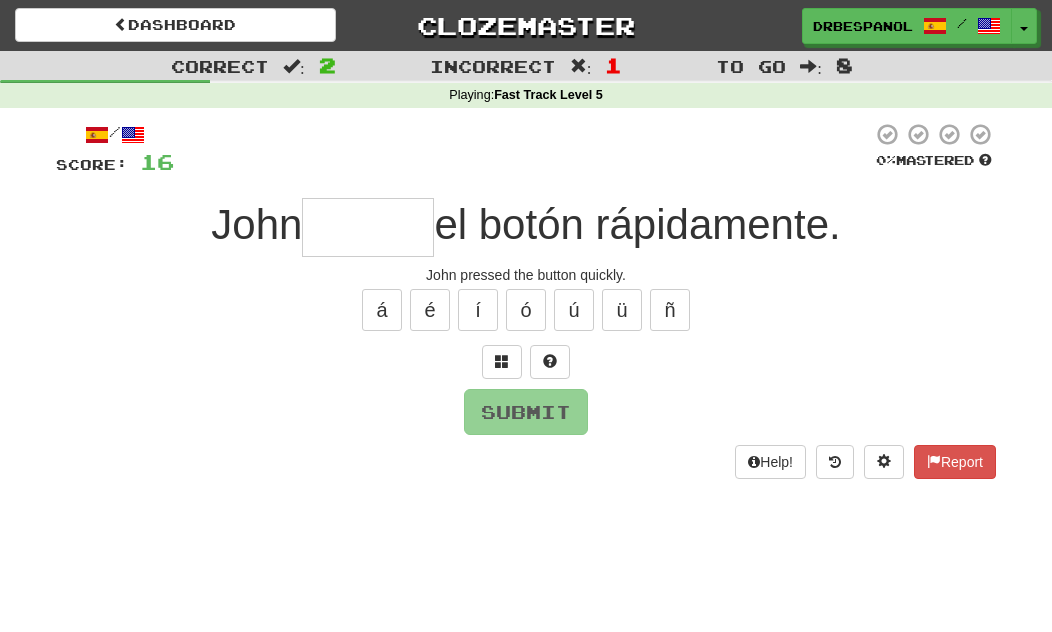 type on "*" 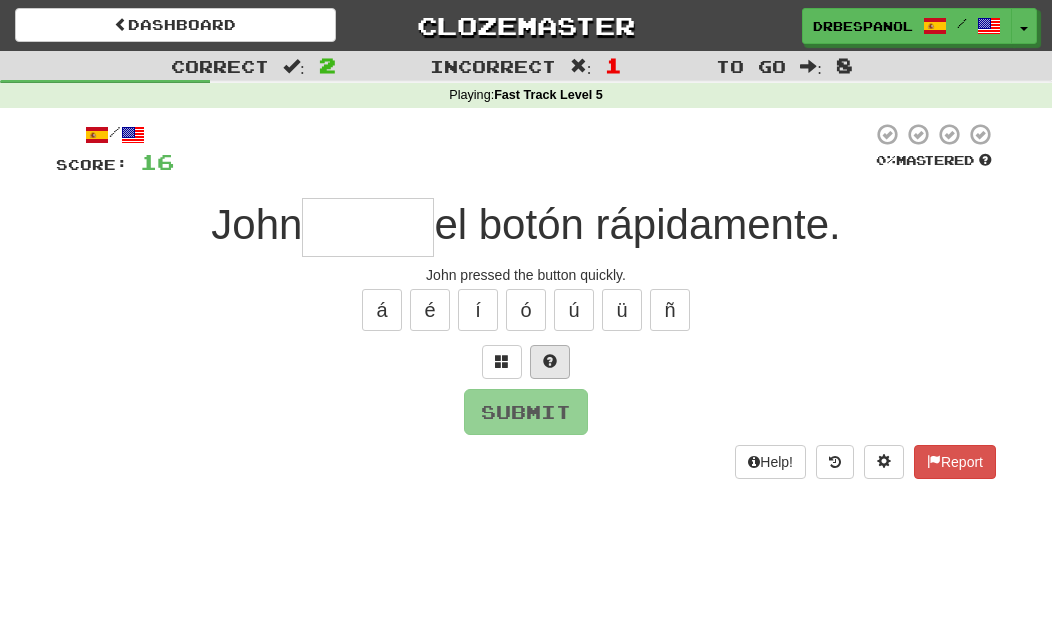 click at bounding box center [550, 361] 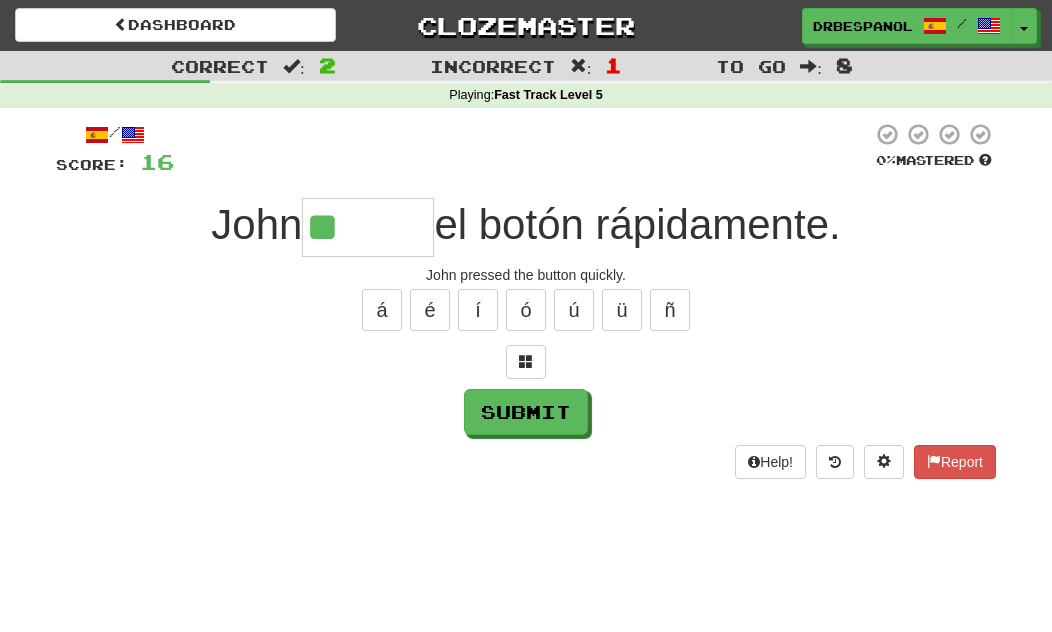 type on "******" 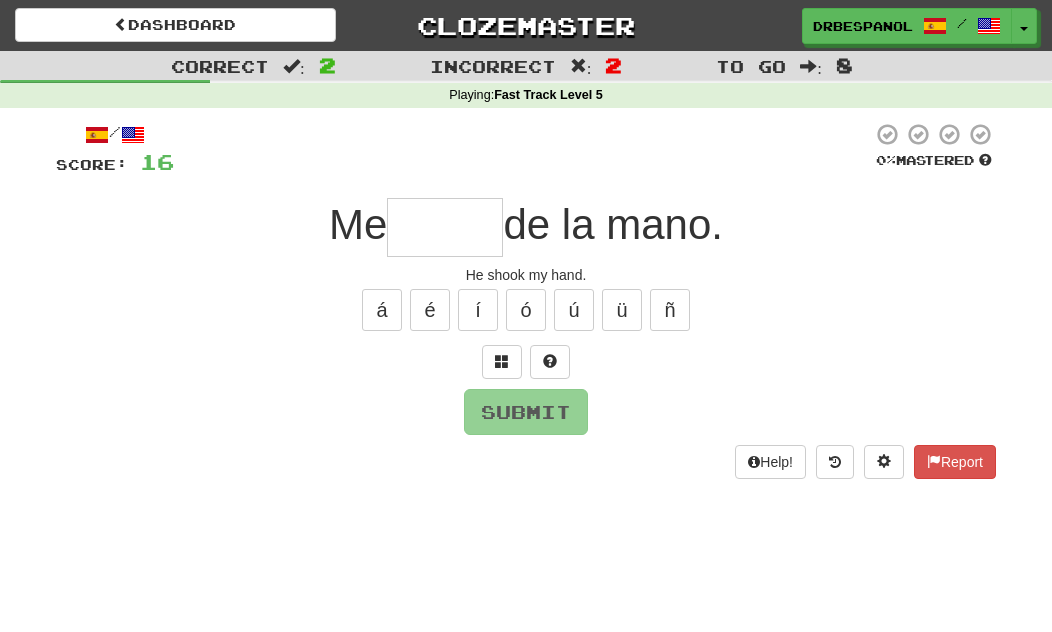 type on "*****" 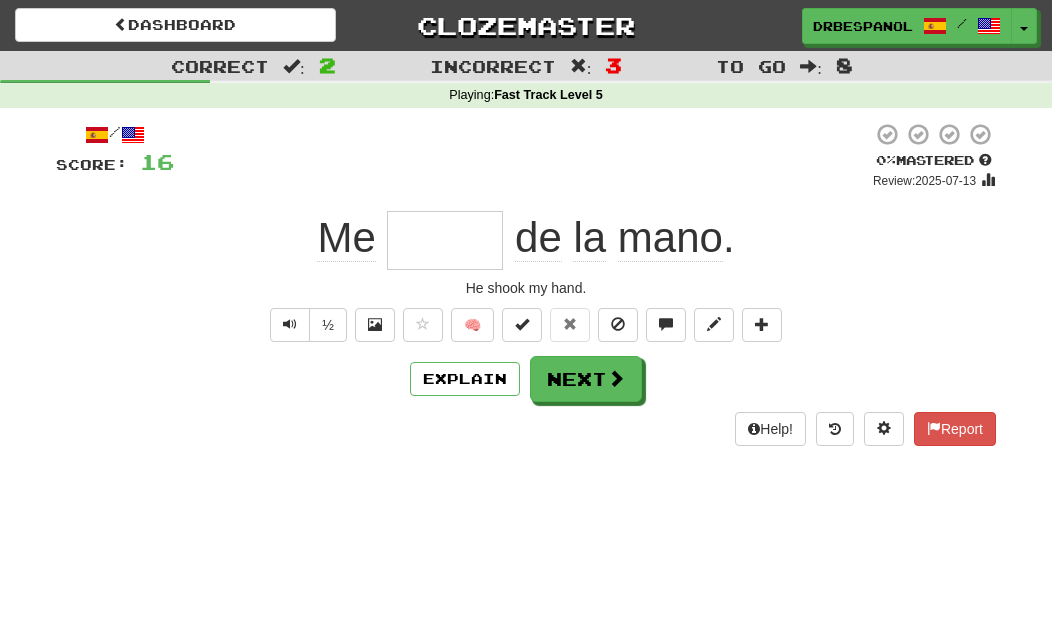 type on "*" 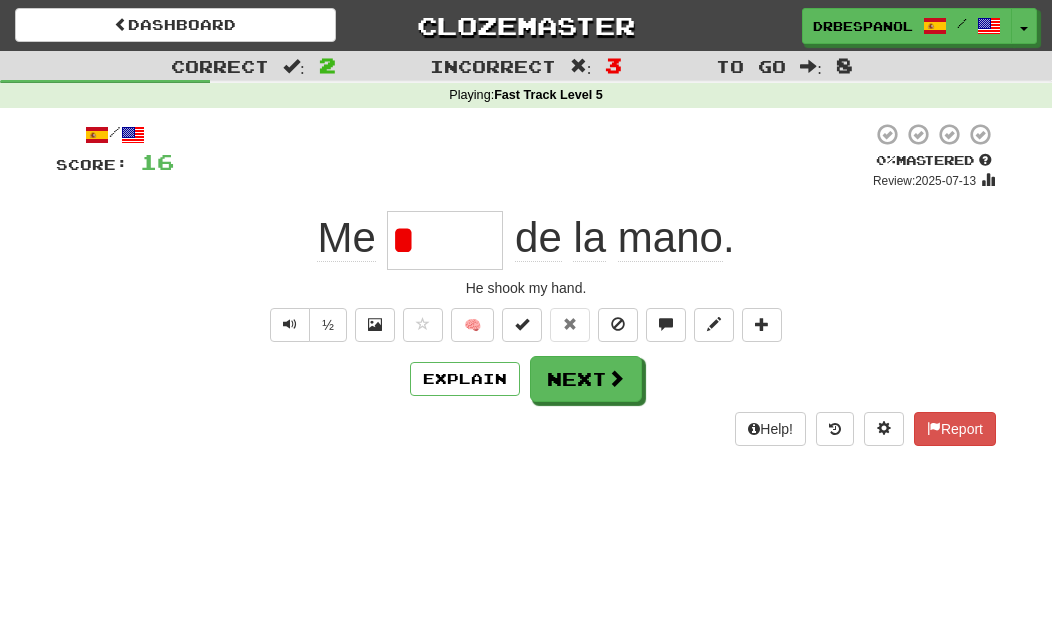 type 